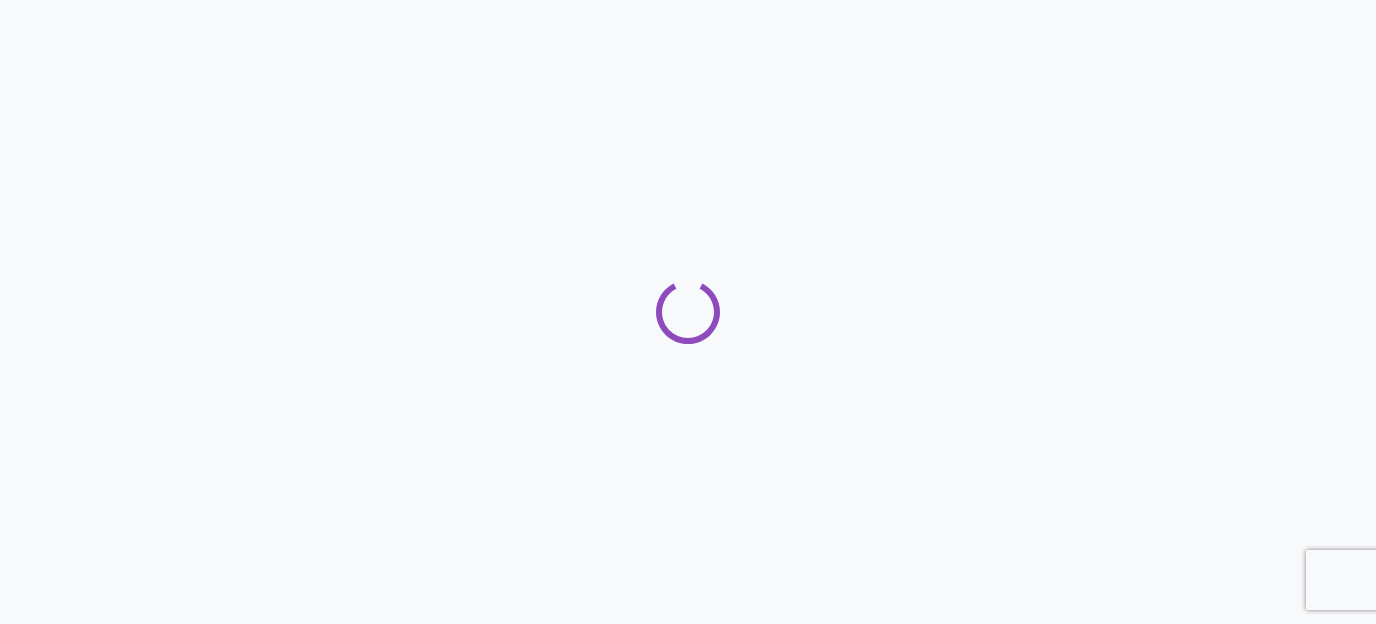 scroll, scrollTop: 0, scrollLeft: 0, axis: both 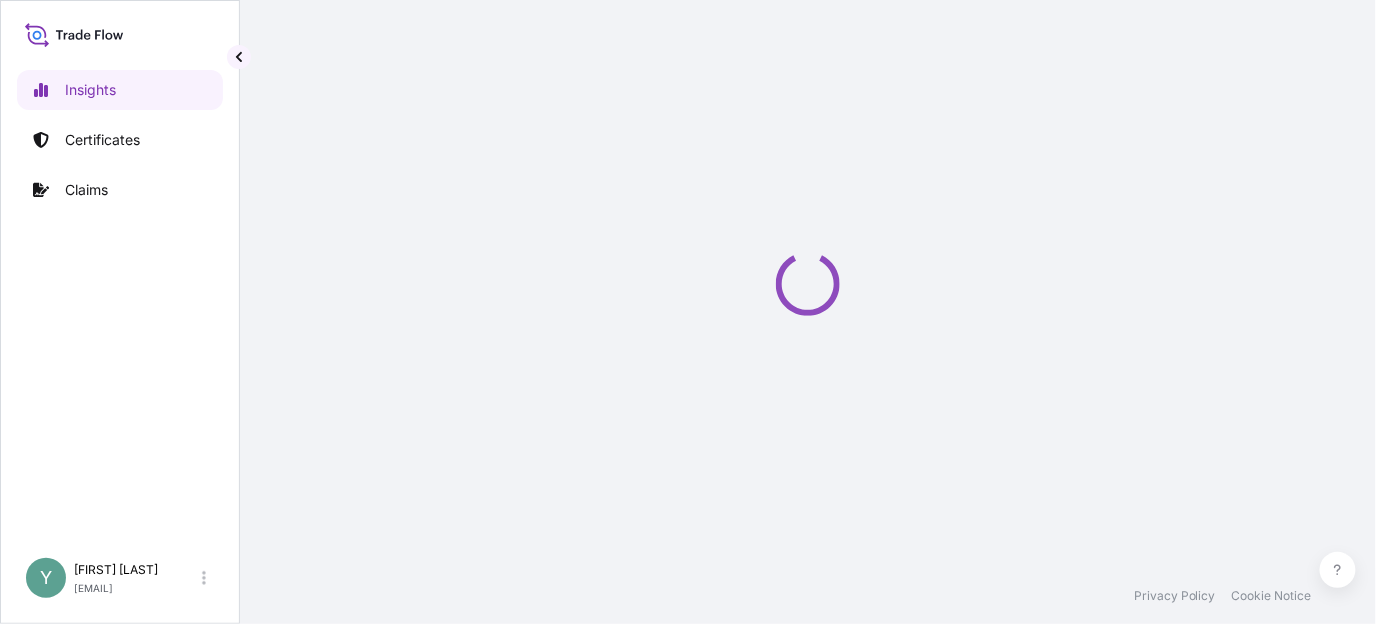 select on "2025" 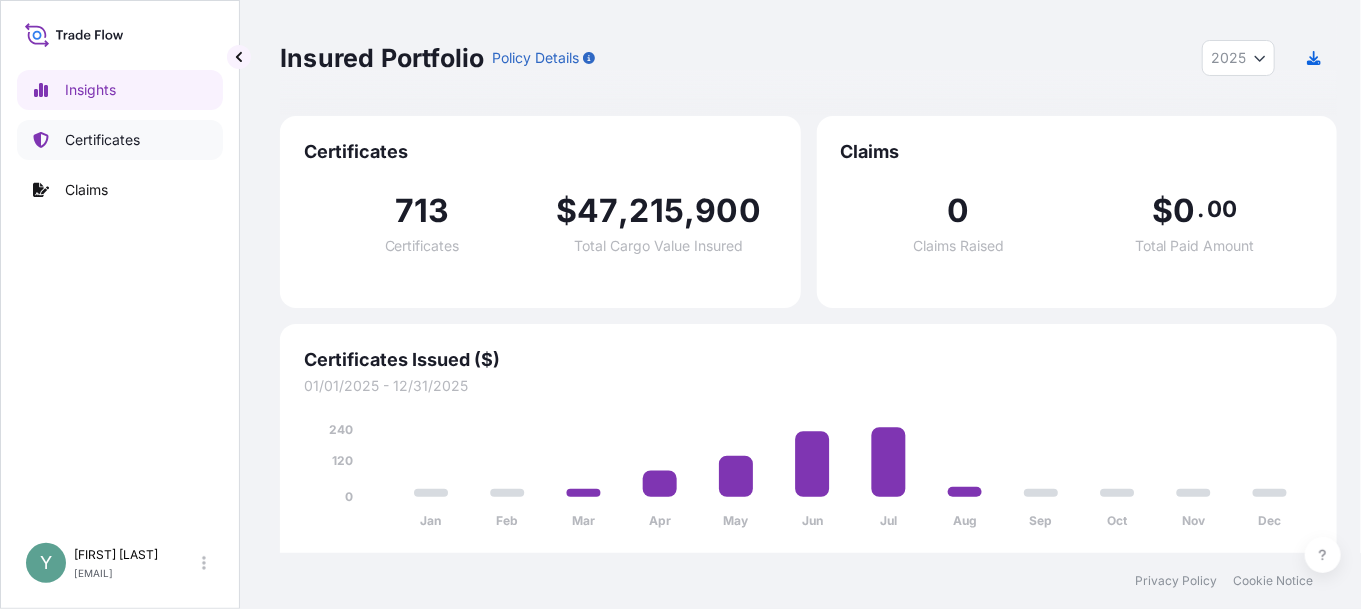 click on "Certificates" at bounding box center (102, 140) 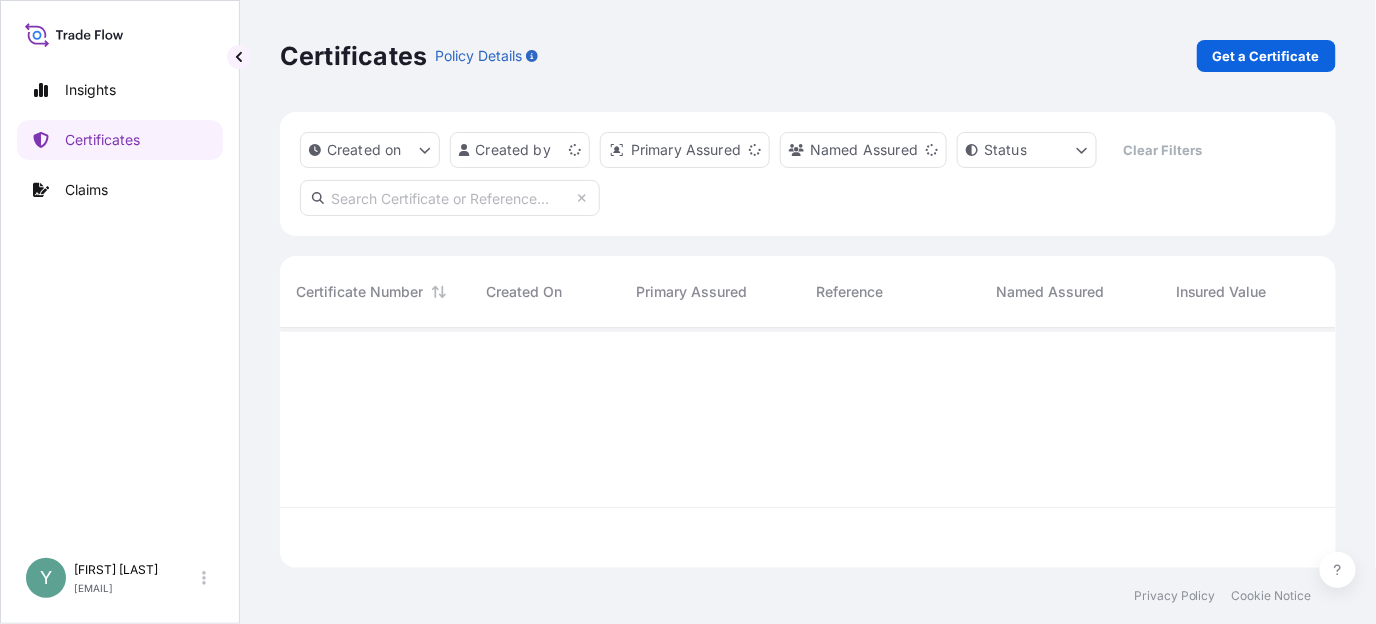 scroll, scrollTop: 15, scrollLeft: 16, axis: both 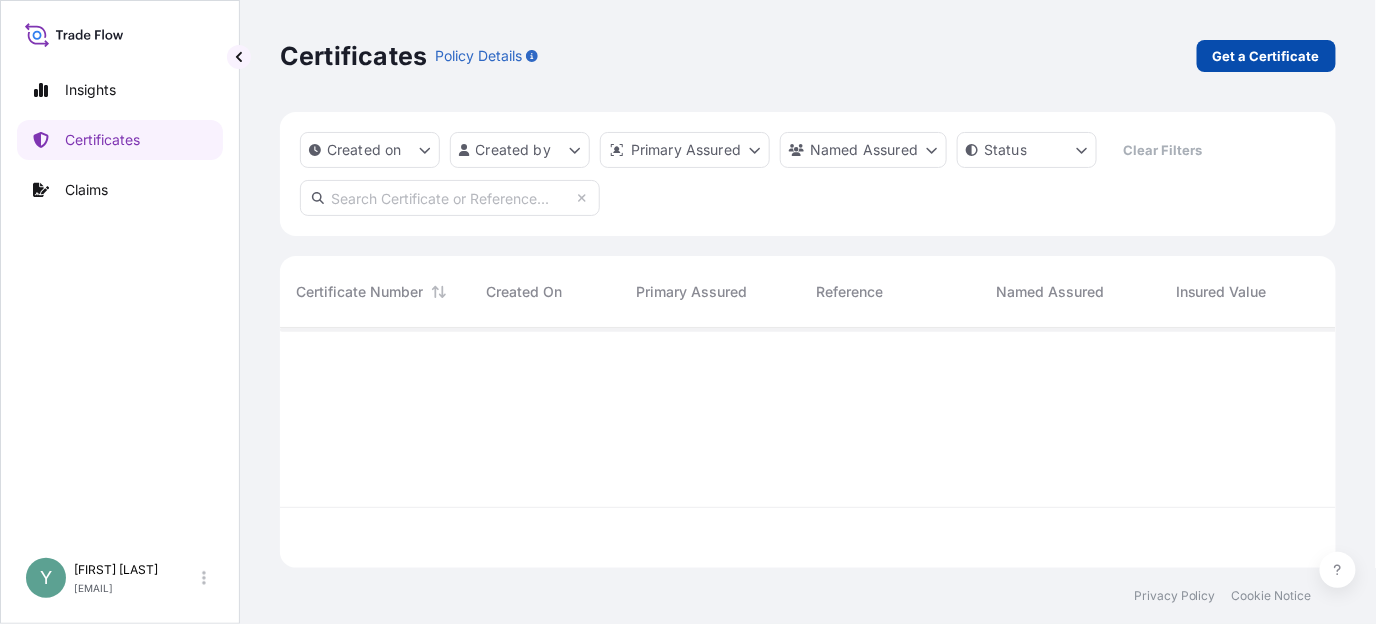 click on "Get a Certificate" at bounding box center (1266, 56) 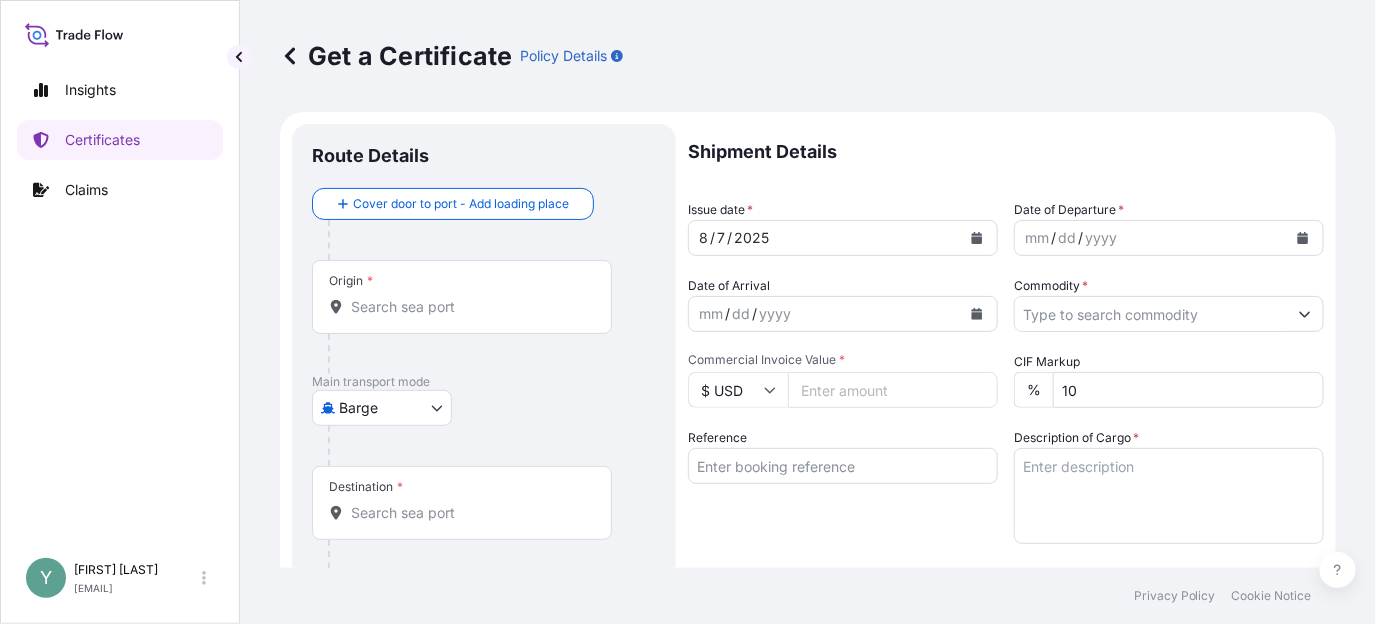 click on "Insights Certificates Claims Y [FIRST]   [LAST] [EMAIL] Get a Certificate Policy Details Route Details   Cover door to port - Add loading place Place of loading Road / Inland Road / Inland Origin * Main transport mode Barge Air Barge Road Ocean Vessel Rail Barge in Tow Destination * Cover port to door - Add place of discharge Road / Inland Road / Inland Place of Discharge Shipment Details Issue date * [DATE] Date of Departure * mm / dd / yyyy Date of Arrival mm / dd / yyyy Commodity * Packing Category Commercial Invoice Value    * $ USD CIF Markup % 10 Reference Description of Cargo * Vessel Name Marks & Numbers Duty Cost   $ USD Letter of Credit This shipment has a letter of credit Letter of credit * Letter of credit may not exceed 12000 characters Assured Details Primary Assured * Select a primary assured The [COMPANY] Named Assured Named Assured Address Create Certificate Privacy Policy Cookie Notice
0 Selected Date: [DATE]" at bounding box center (688, 312) 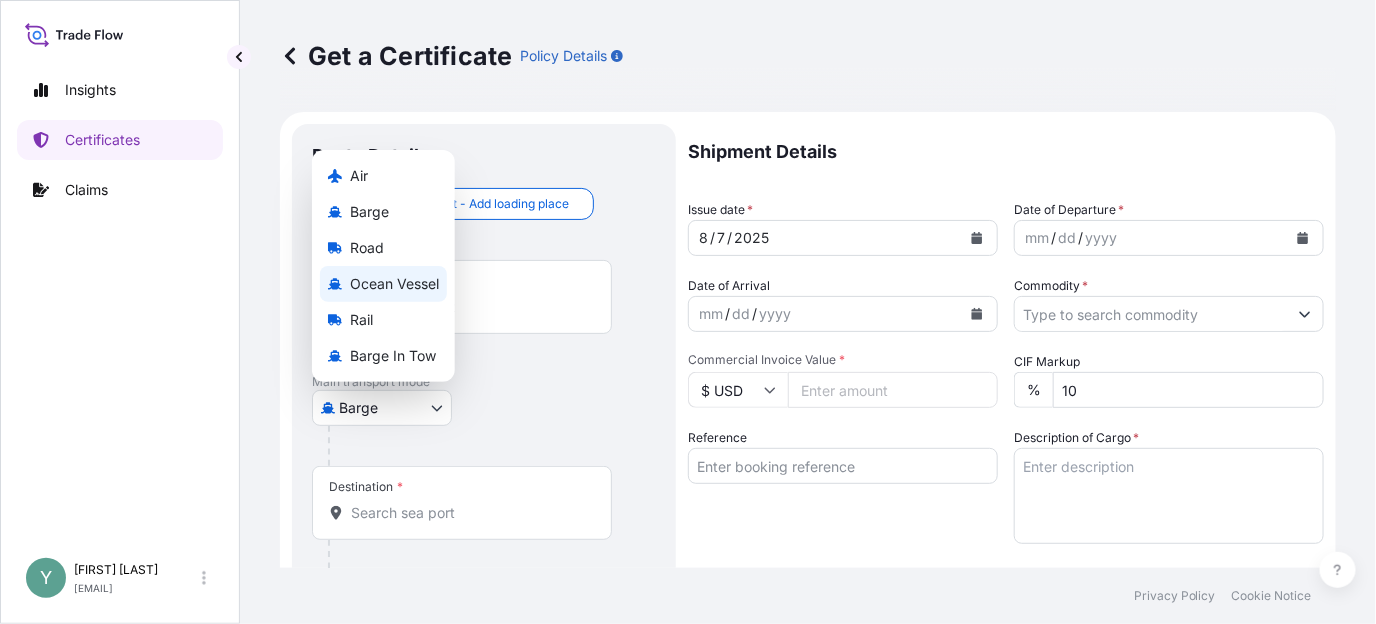 click on "Ocean Vessel" at bounding box center (394, 284) 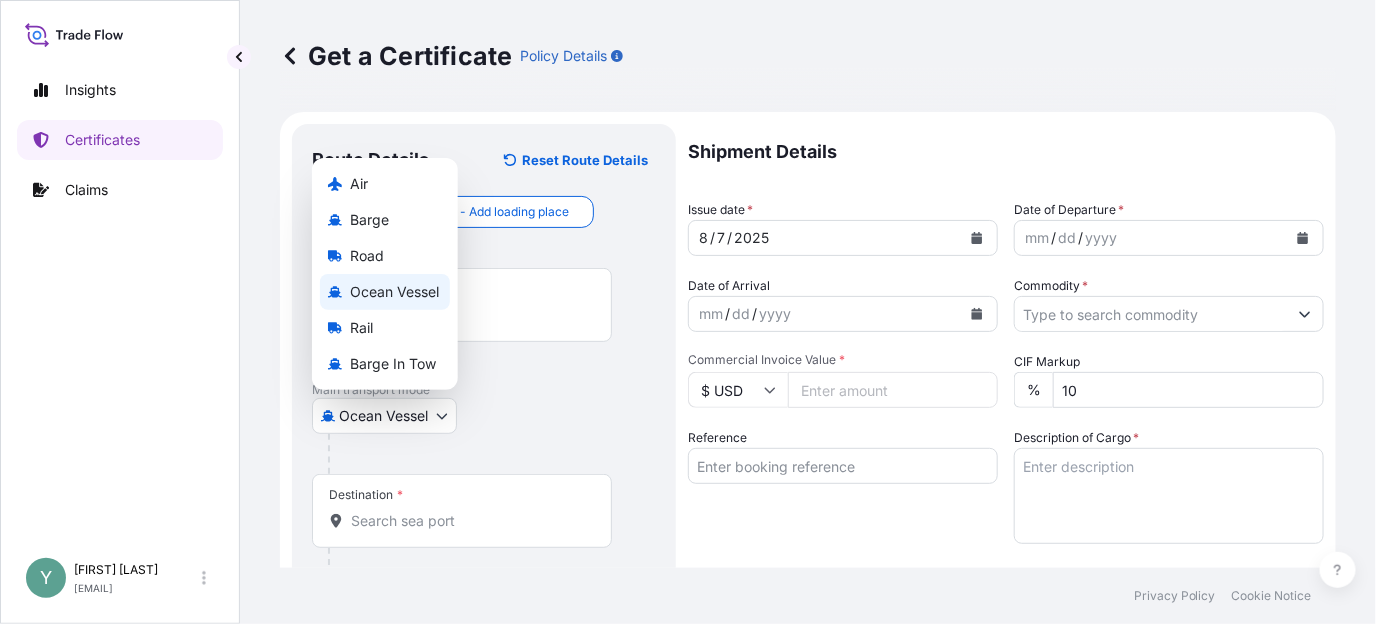 click on "Insights Certificates Claims Y [FIRST]   [LAST] [EMAIL] Get a Certificate Policy Details Route Details Reset Route Details   Cover door to port - Add loading place Place of loading Road / Inland Road / Inland Origin * Main transport mode Ocean Vessel Air Barge Road Ocean Vessel Rail Barge in Tow Destination * Cover port to door - Add place of discharge Road / Inland Road / Inland Place of Discharge Shipment Details Issue date * [DATE] Date of Departure * mm / dd / yyyy Date of Arrival mm / dd / yyyy Commodity * Packing Category Commercial Invoice Value    * $ USD CIF Markup % 10 Reference Description of Cargo * Vessel Name Marks & Numbers Duty Cost   $ USD Letter of Credit This shipment has a letter of credit Letter of credit * Letter of credit may not exceed 12000 characters Assured Details Primary Assured * Select a primary assured The [COMPANY] Named Assured Named Assured Address Create Certificate Privacy Policy Cookie Notice
0 Selected Date: [DATE]" at bounding box center (688, 312) 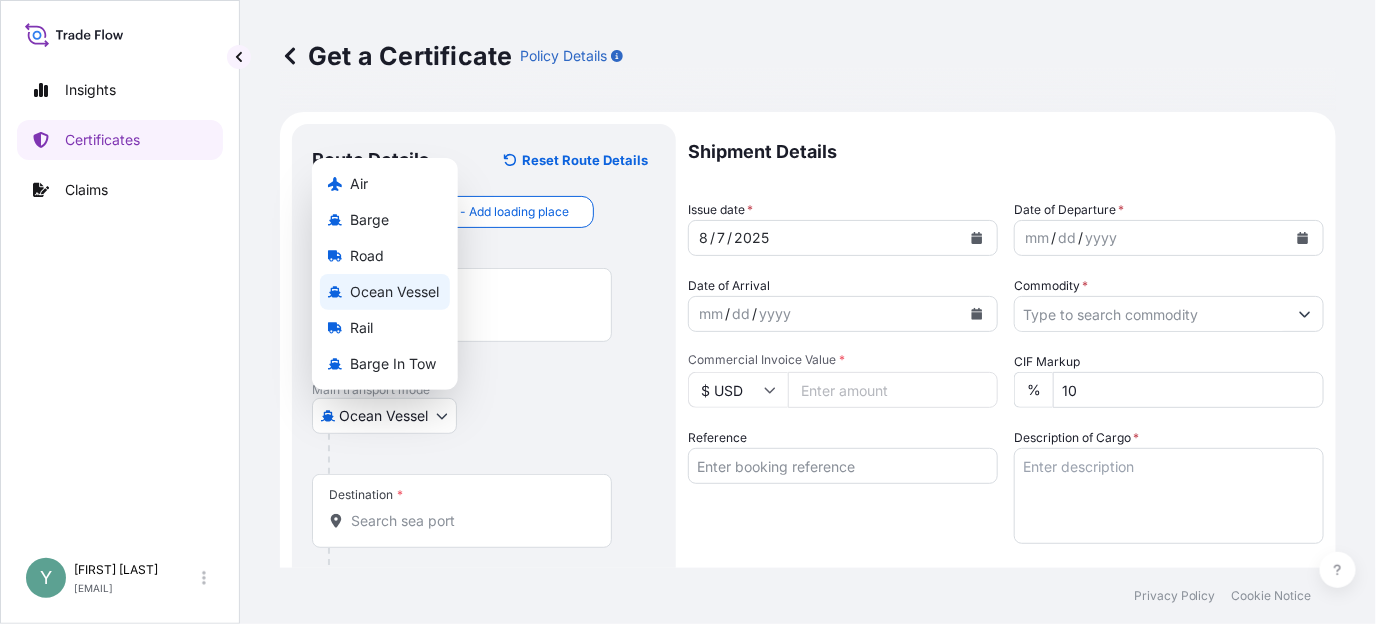 click on "Ocean Vessel" at bounding box center [394, 292] 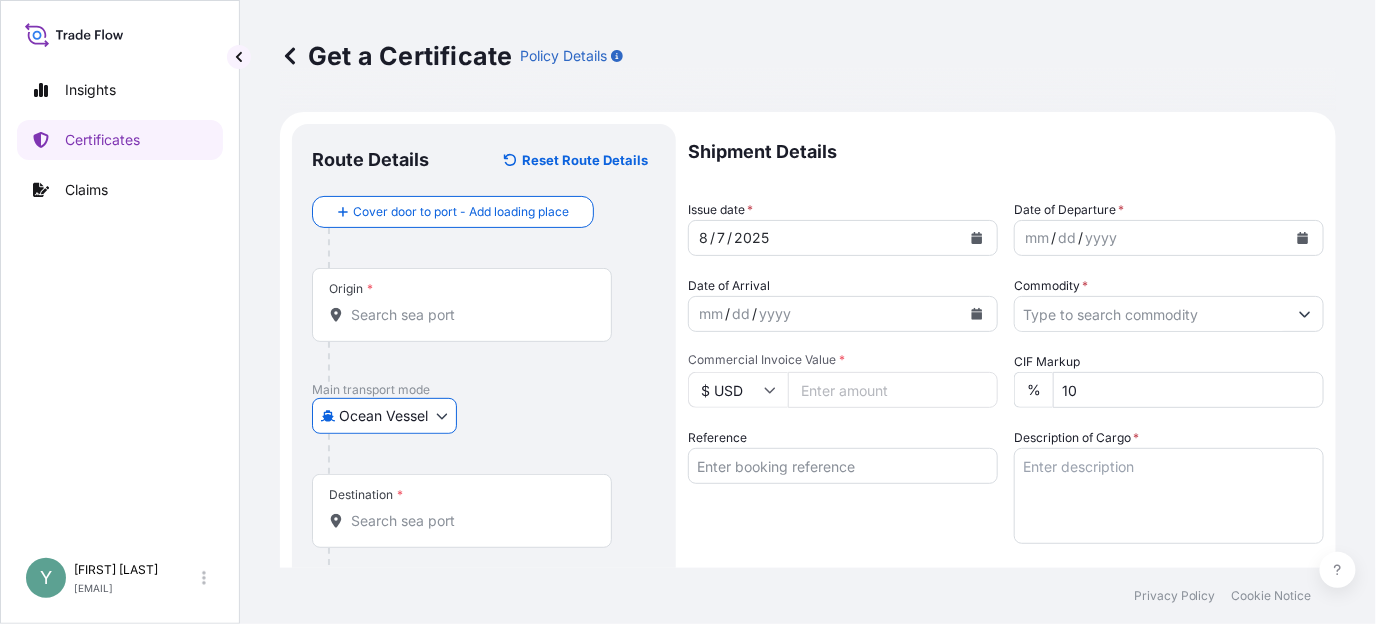 click on "Origin *" at bounding box center [469, 315] 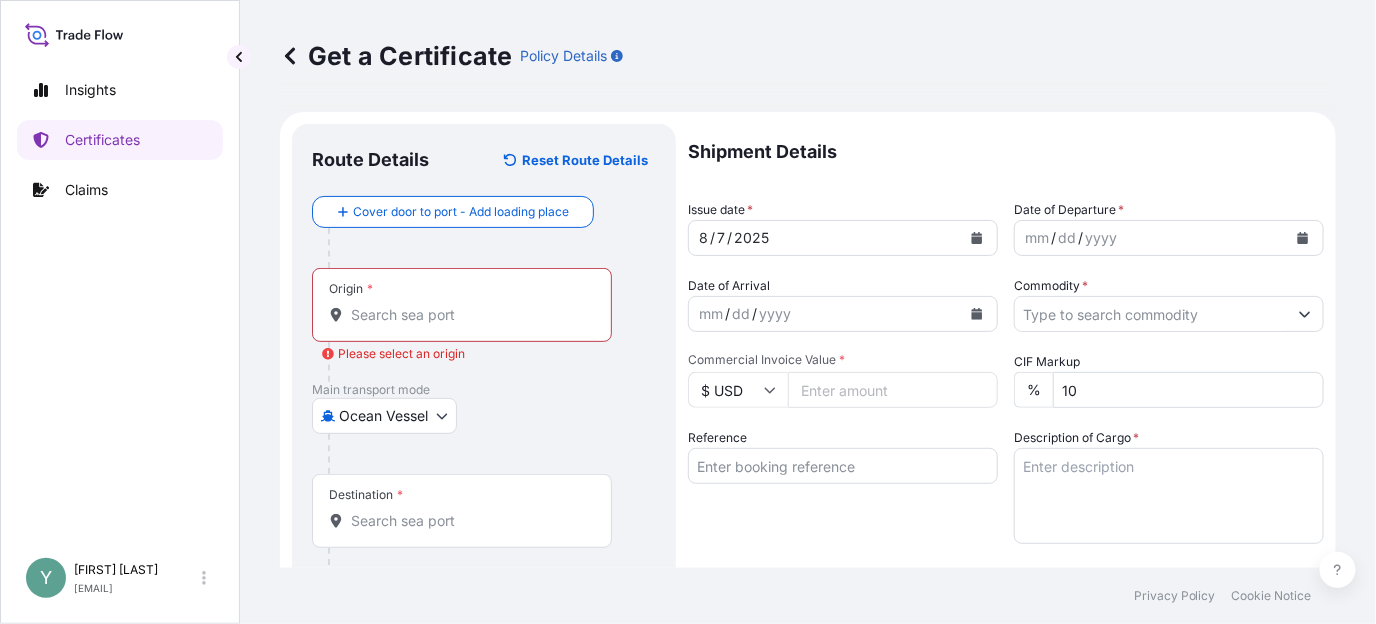 click on "Origin * Please select an origin" at bounding box center [469, 315] 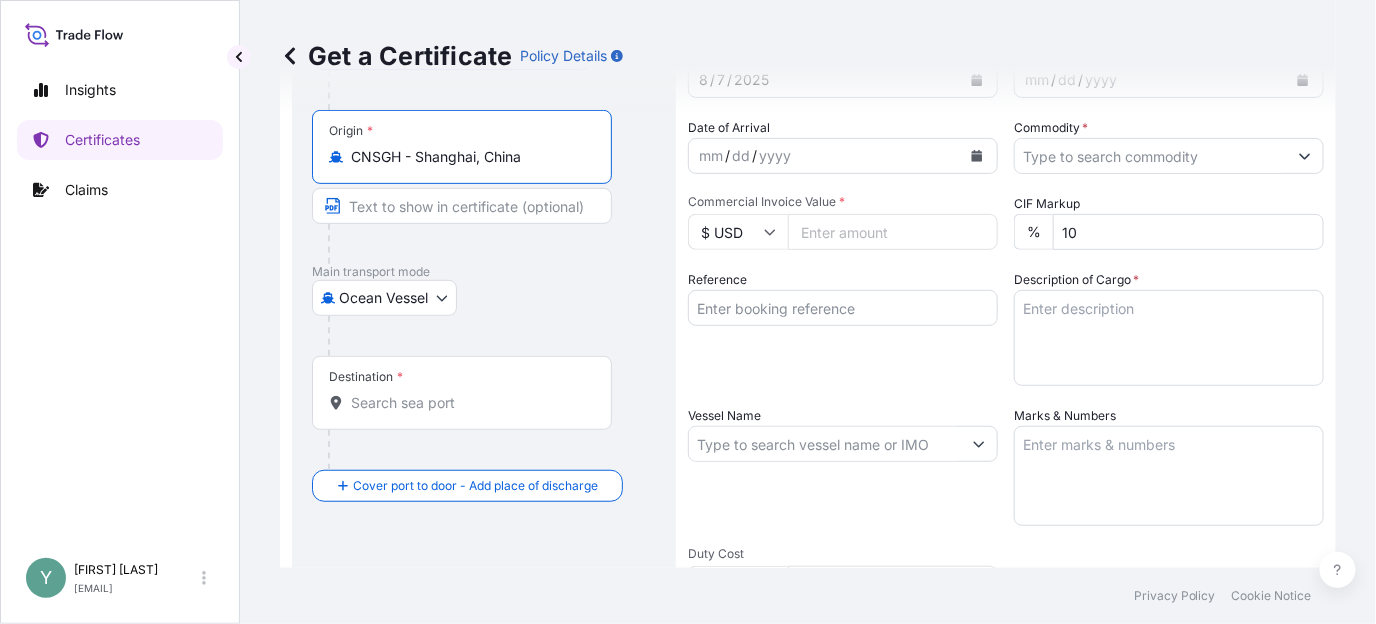 scroll, scrollTop: 299, scrollLeft: 0, axis: vertical 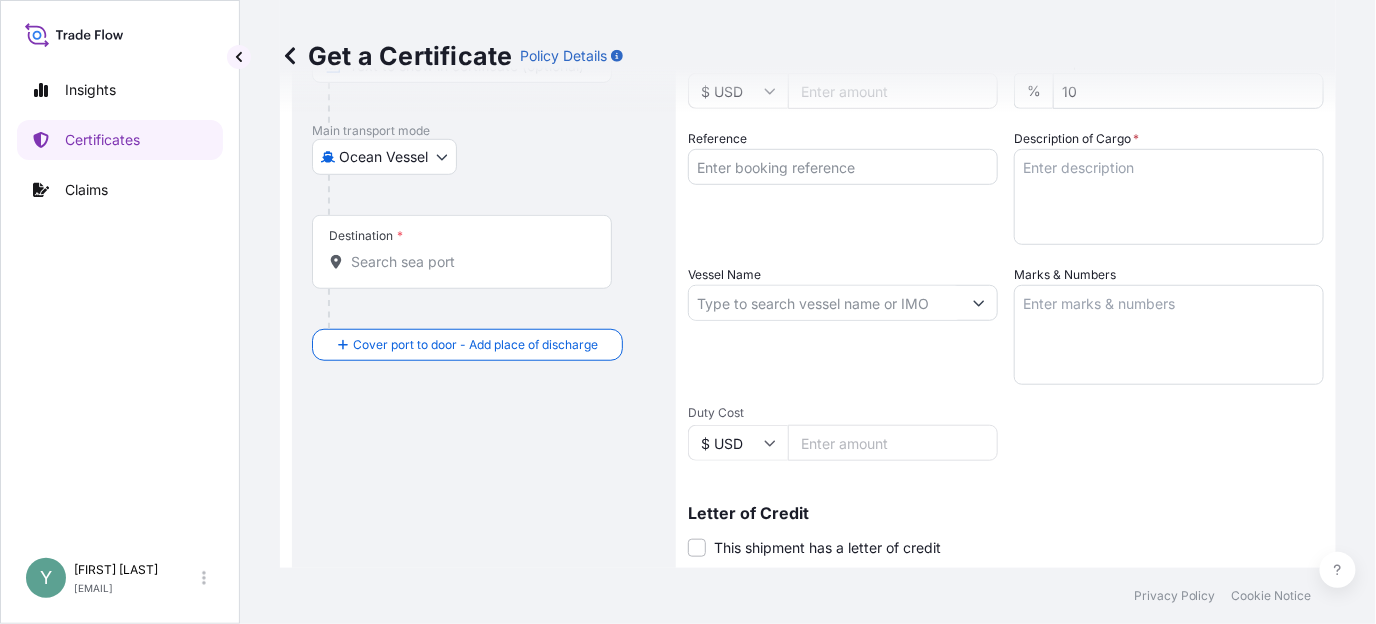 type on "CNSGH - Shanghai, China" 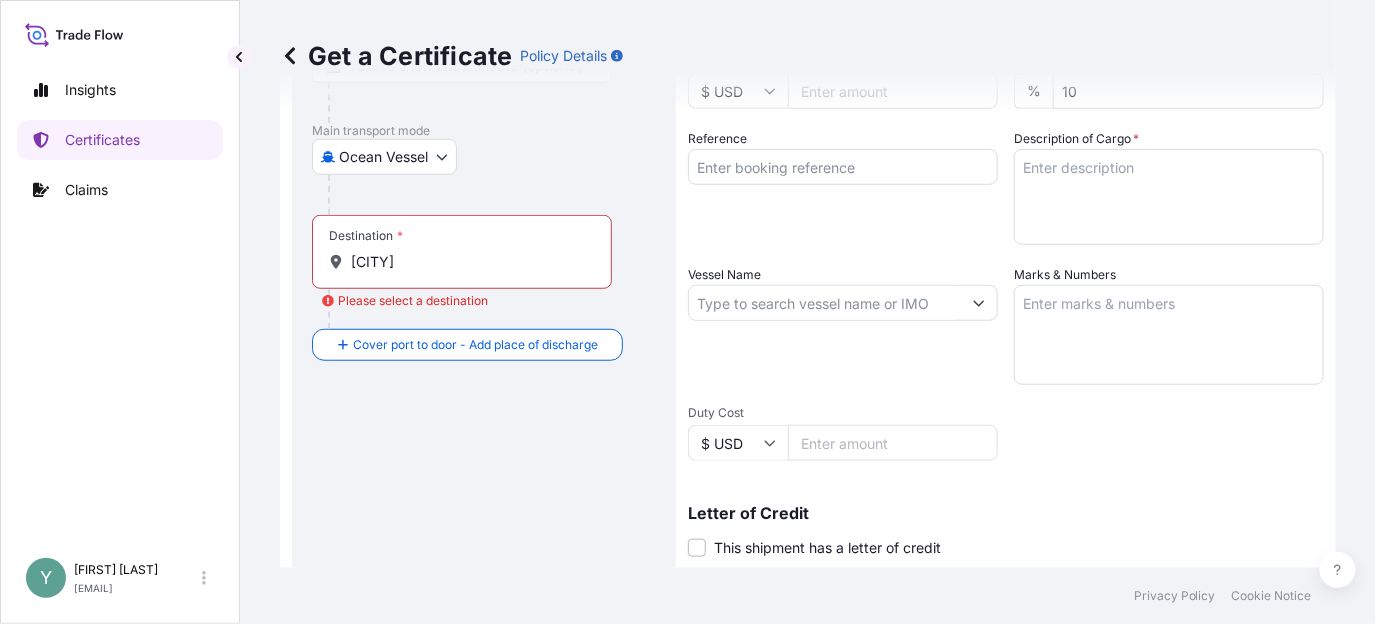 click on "[CITY]" at bounding box center (469, 262) 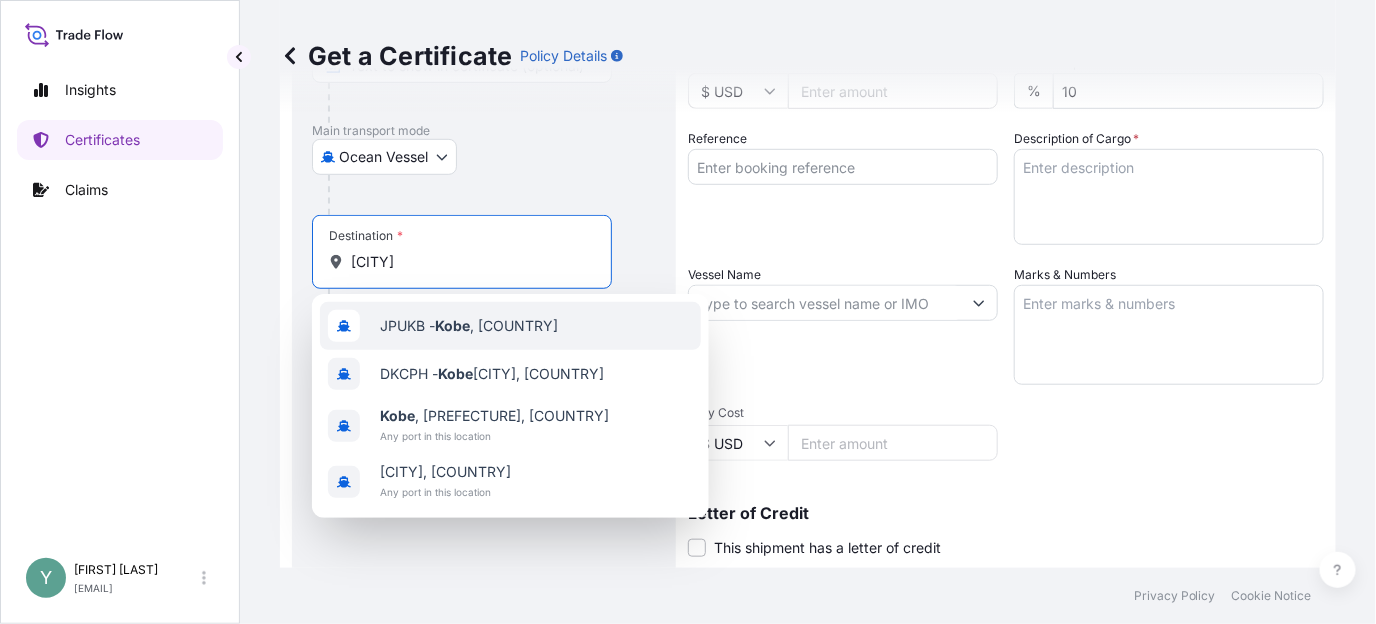 type on "[CITY], [COUNTRY]" 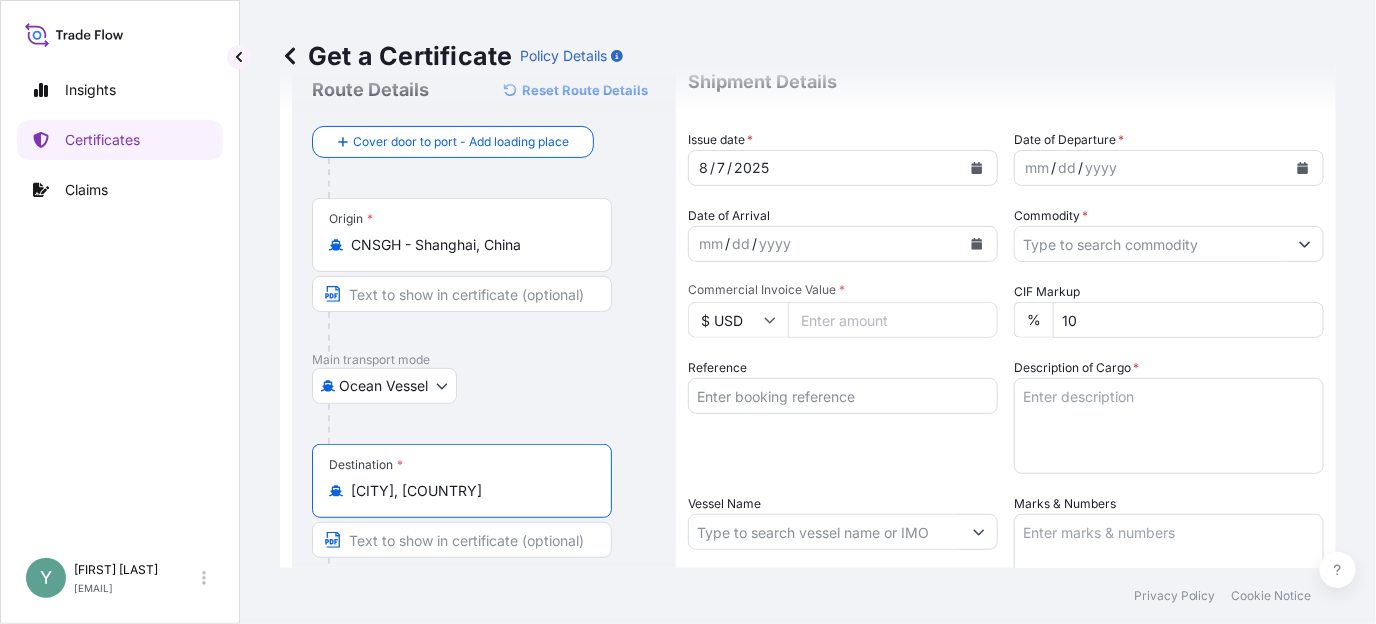 scroll, scrollTop: 0, scrollLeft: 0, axis: both 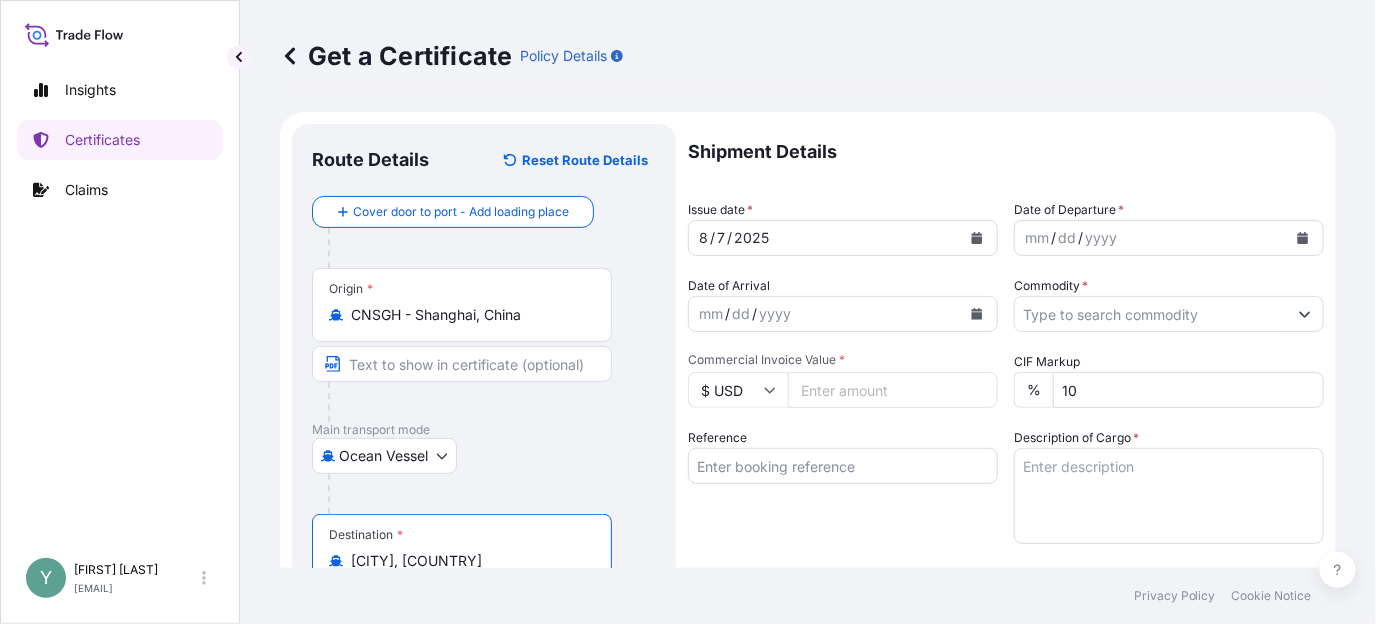 click 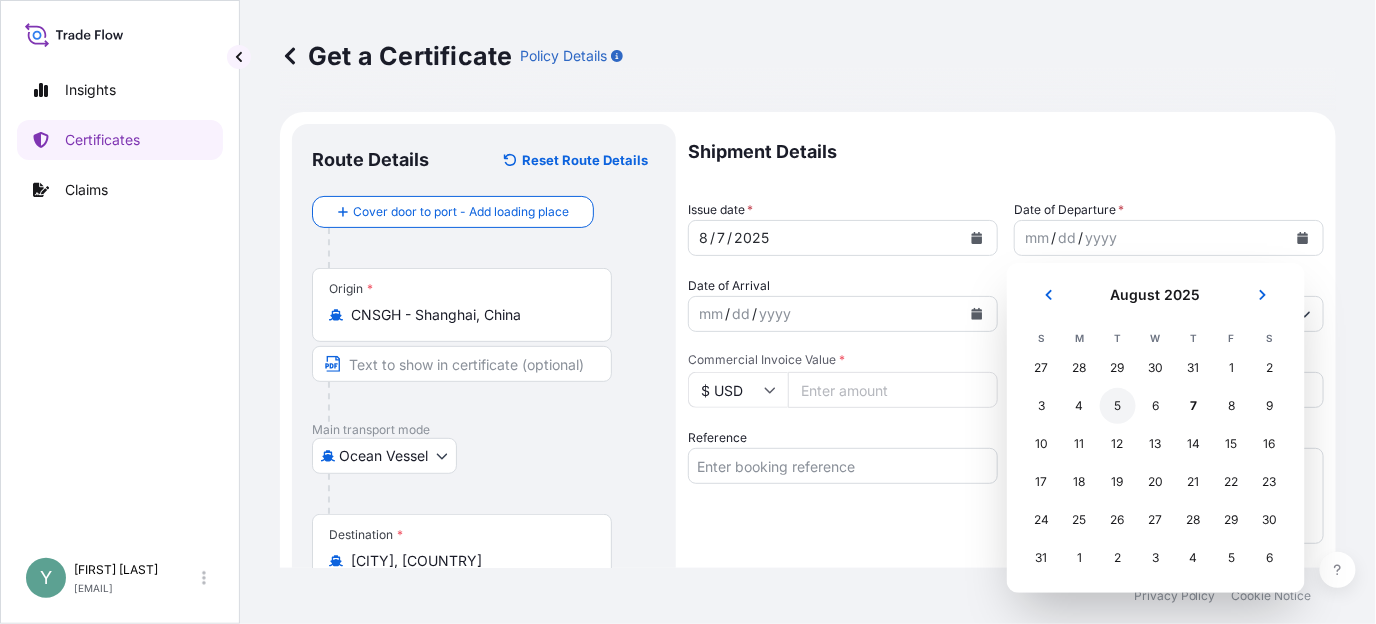 click on "5" at bounding box center (1118, 406) 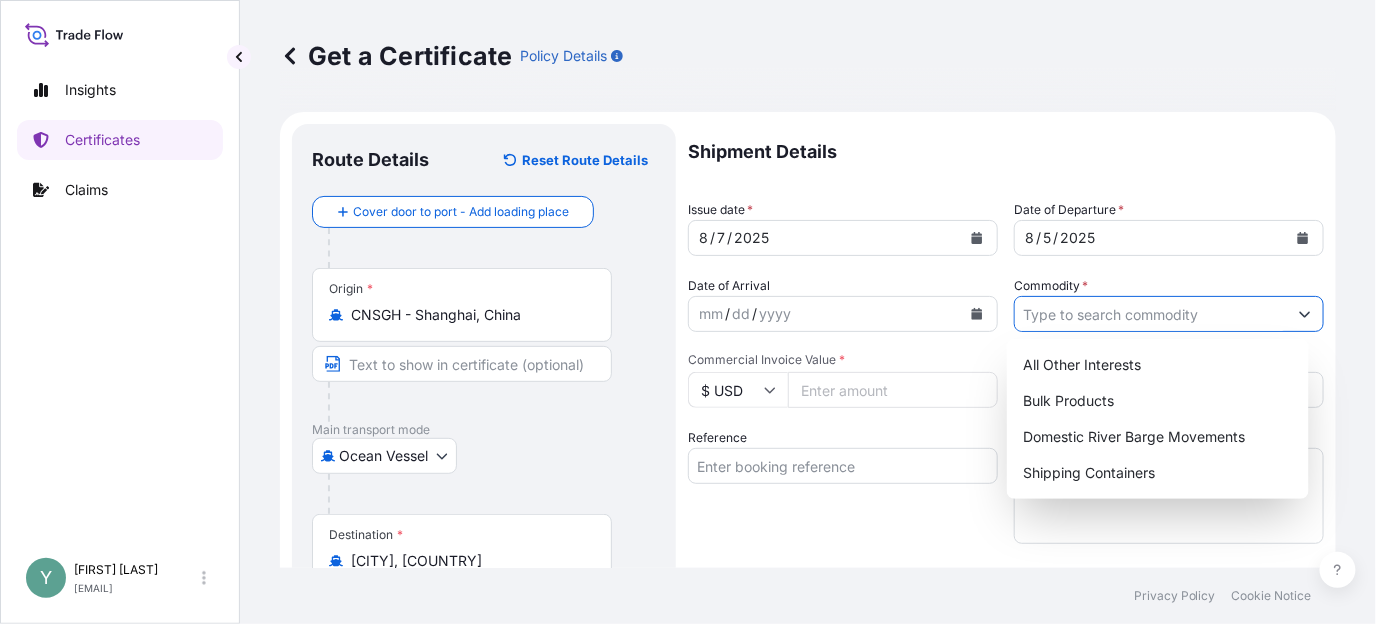 click on "Commodity *" at bounding box center (1151, 314) 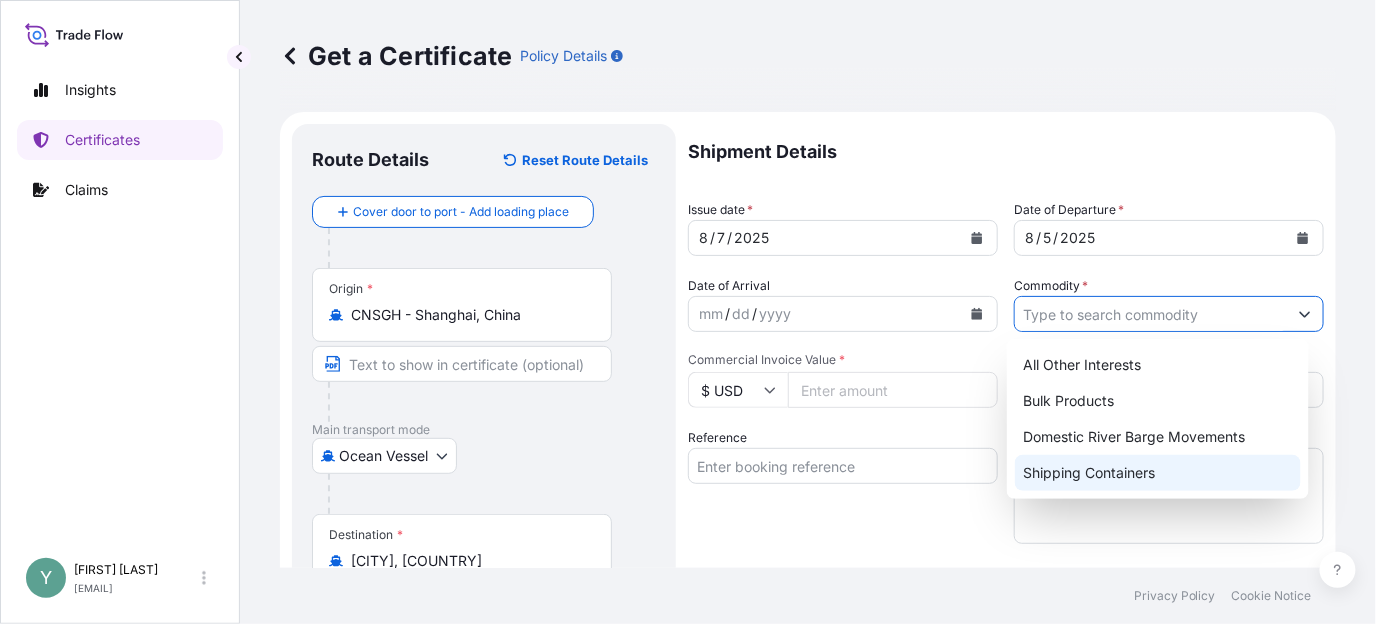 click on "Shipping Containers" at bounding box center (1157, 473) 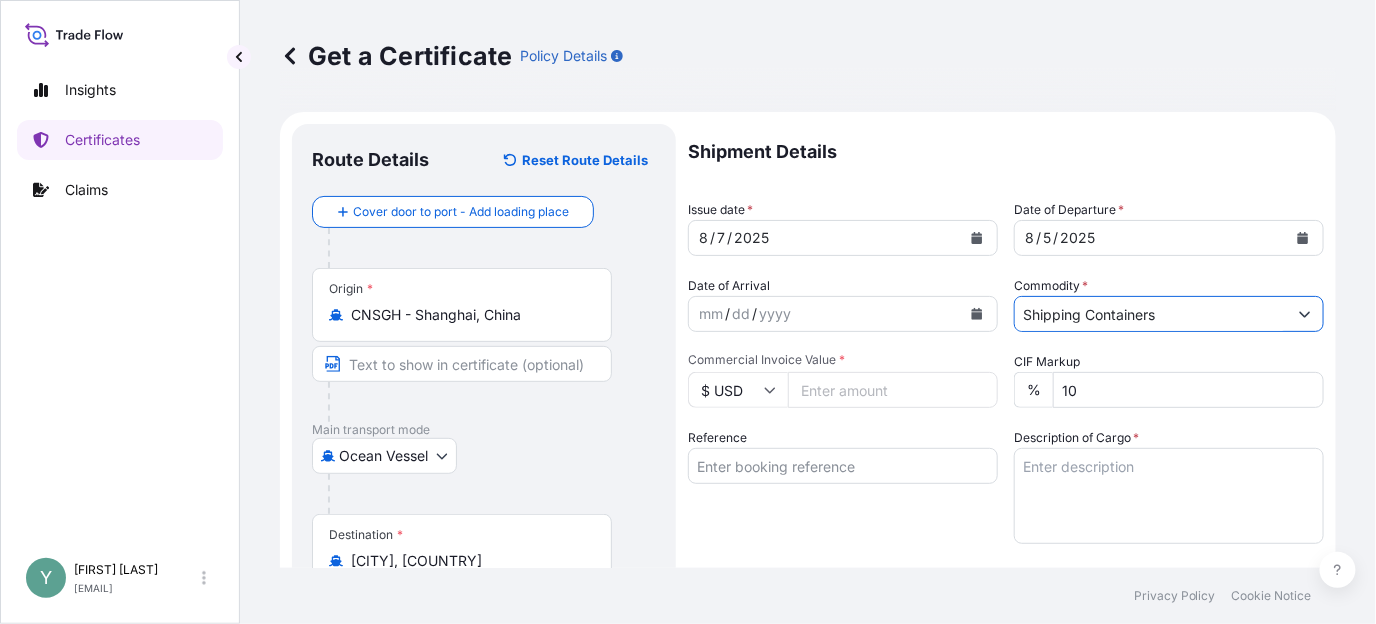 click 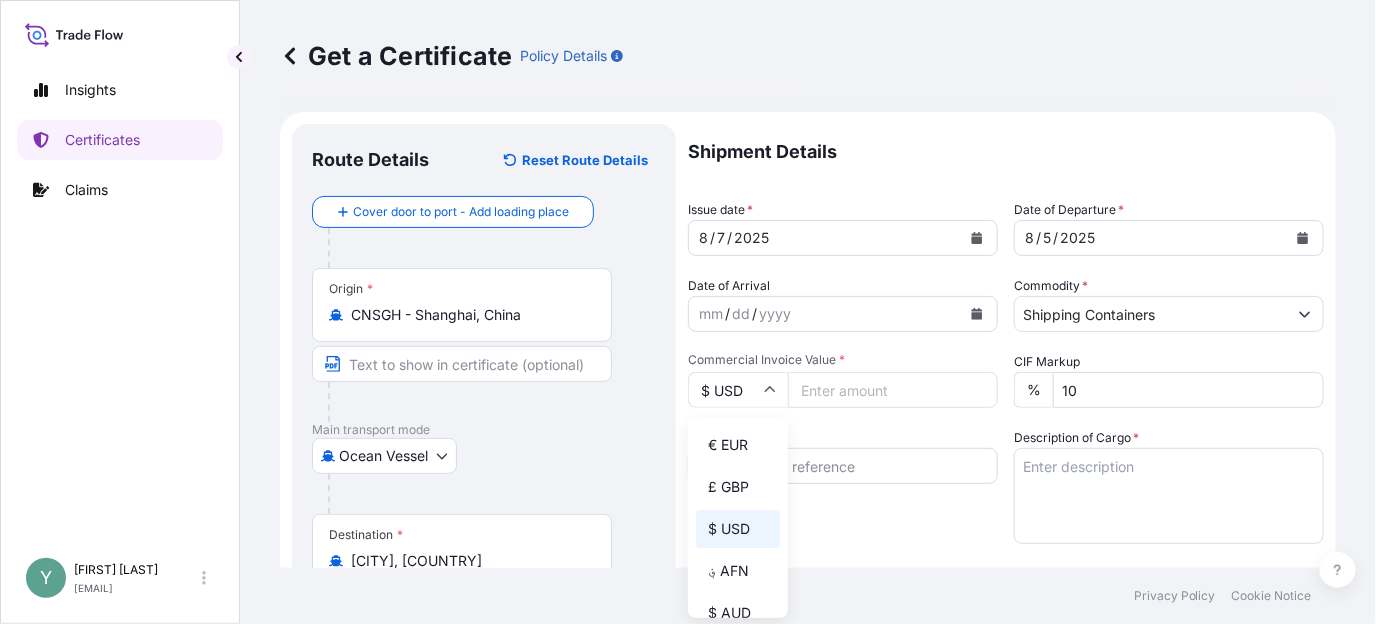 scroll, scrollTop: 249, scrollLeft: 0, axis: vertical 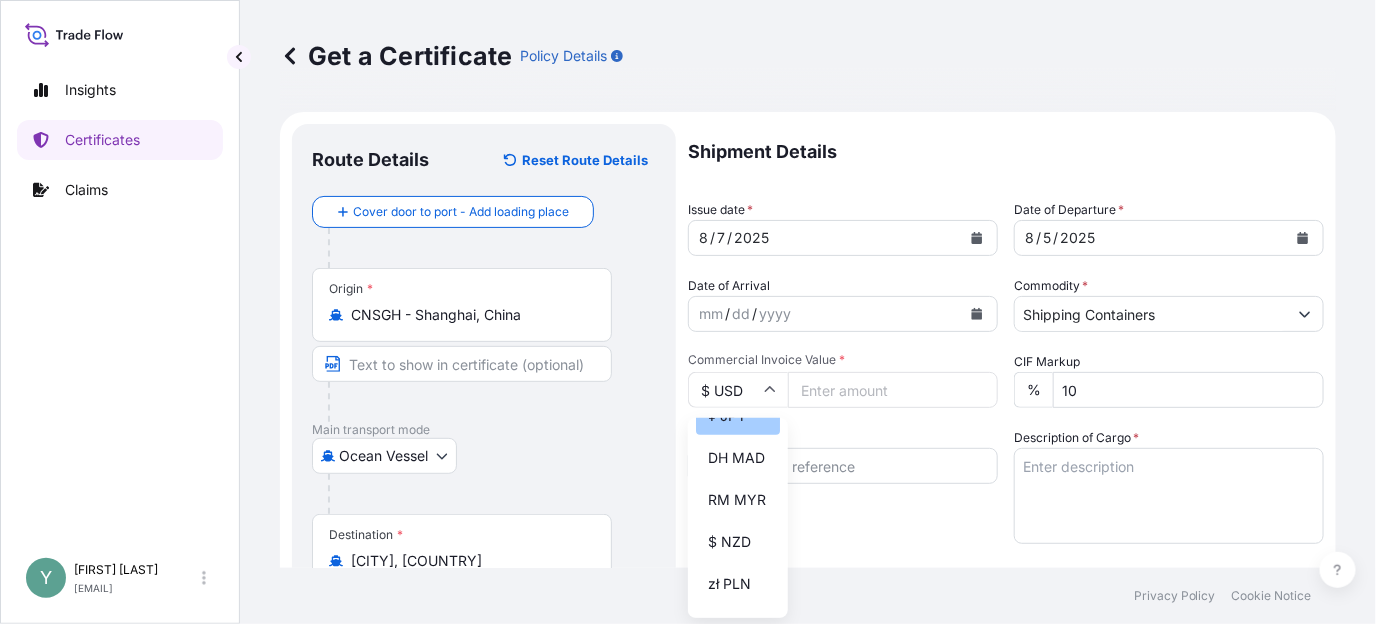 click on "¥ JPY" at bounding box center [738, 416] 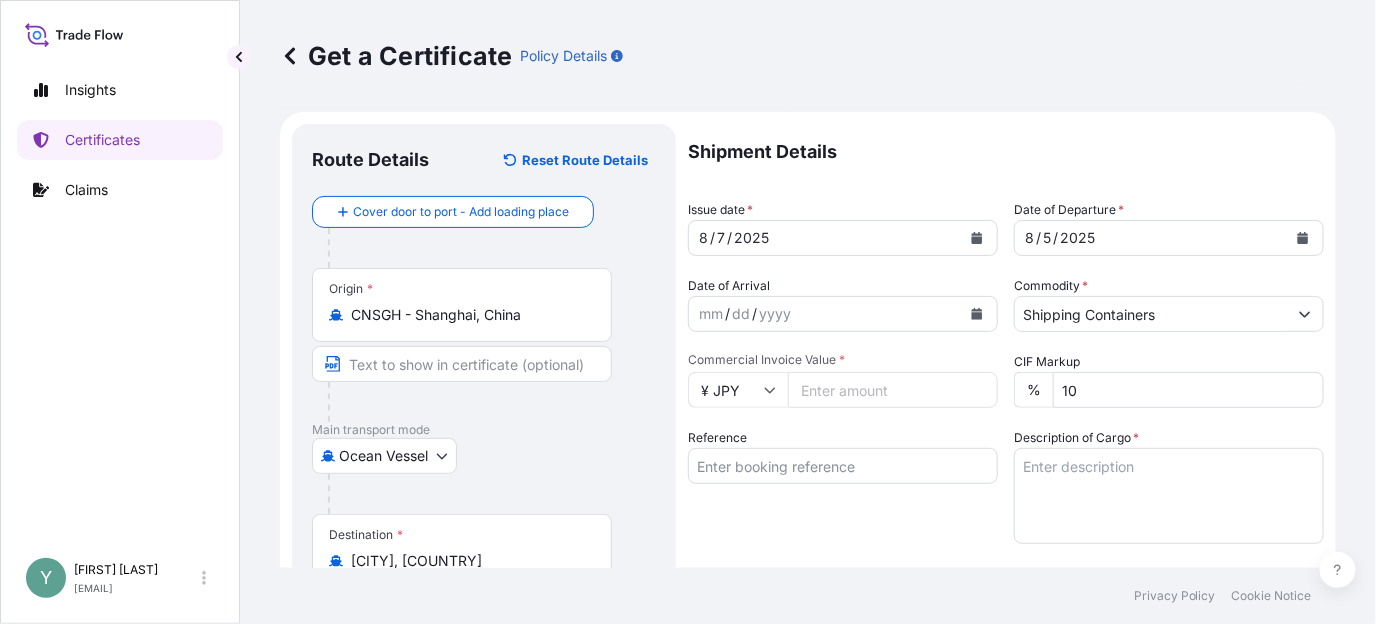 click on "Commercial Invoice Value    *" at bounding box center (893, 390) 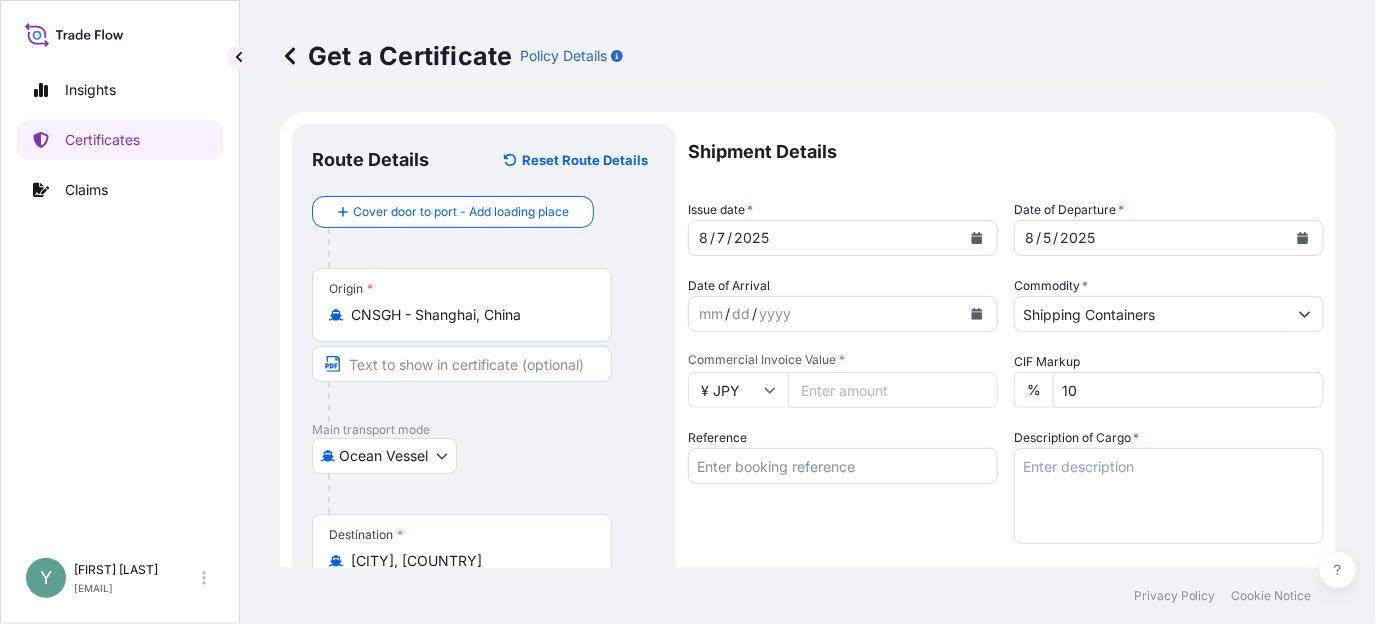 type on "[NUMBER]" 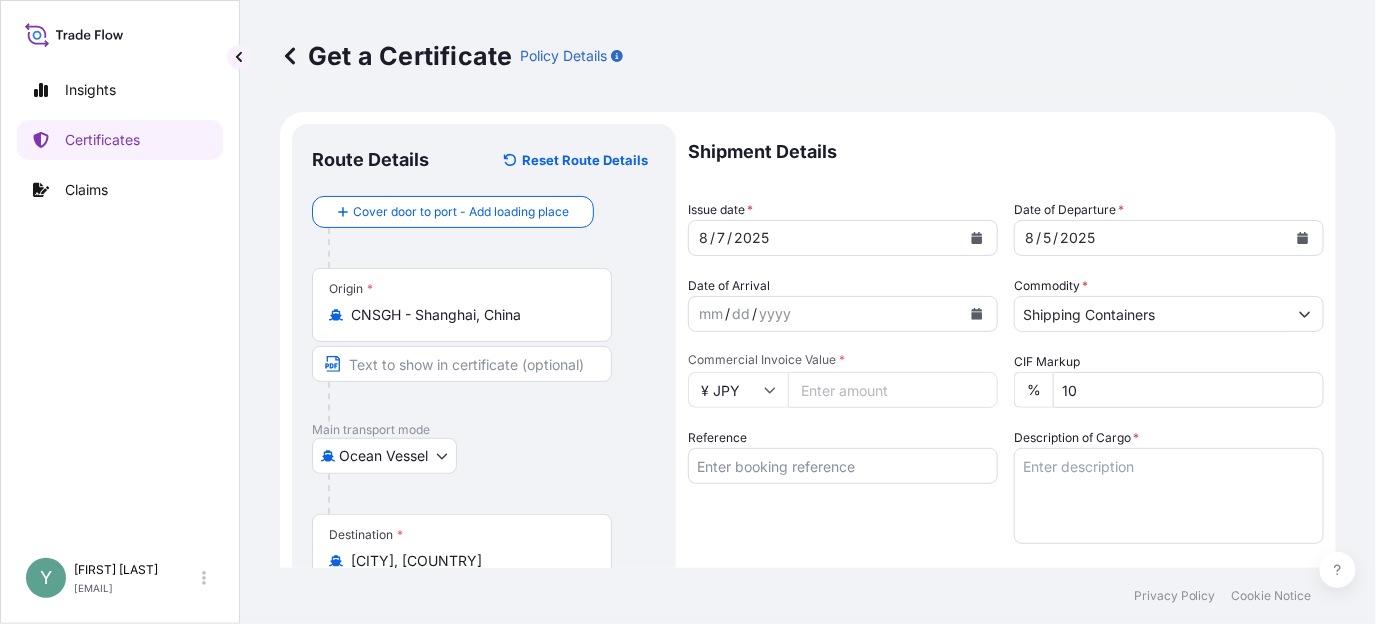 click on "Create Certificate" at bounding box center (1249, 1113) 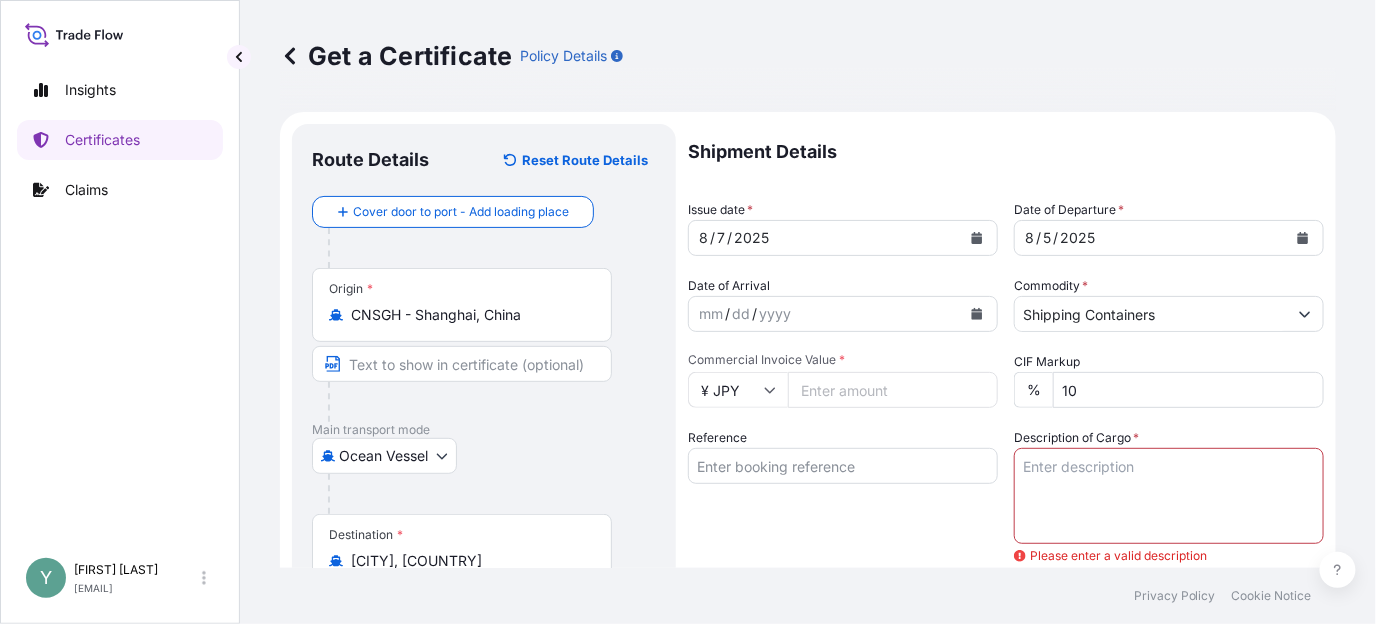 click on "Reference" at bounding box center (843, 466) 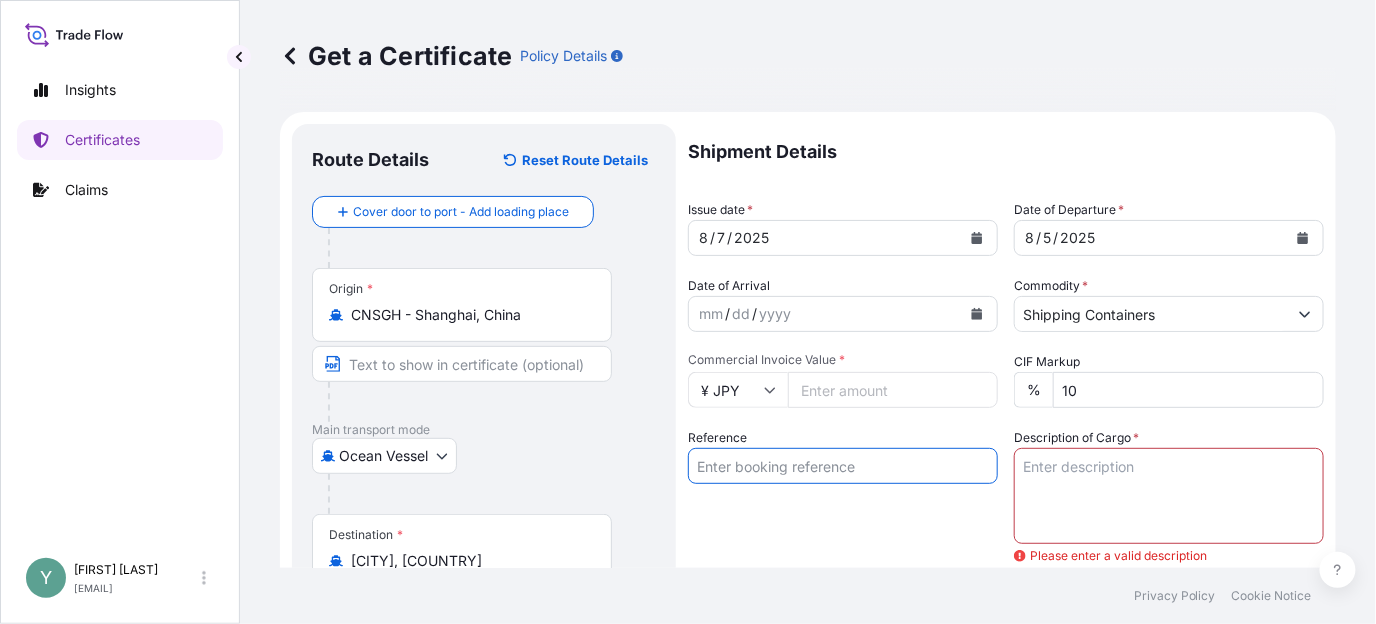 paste on "[REFERENCE]" 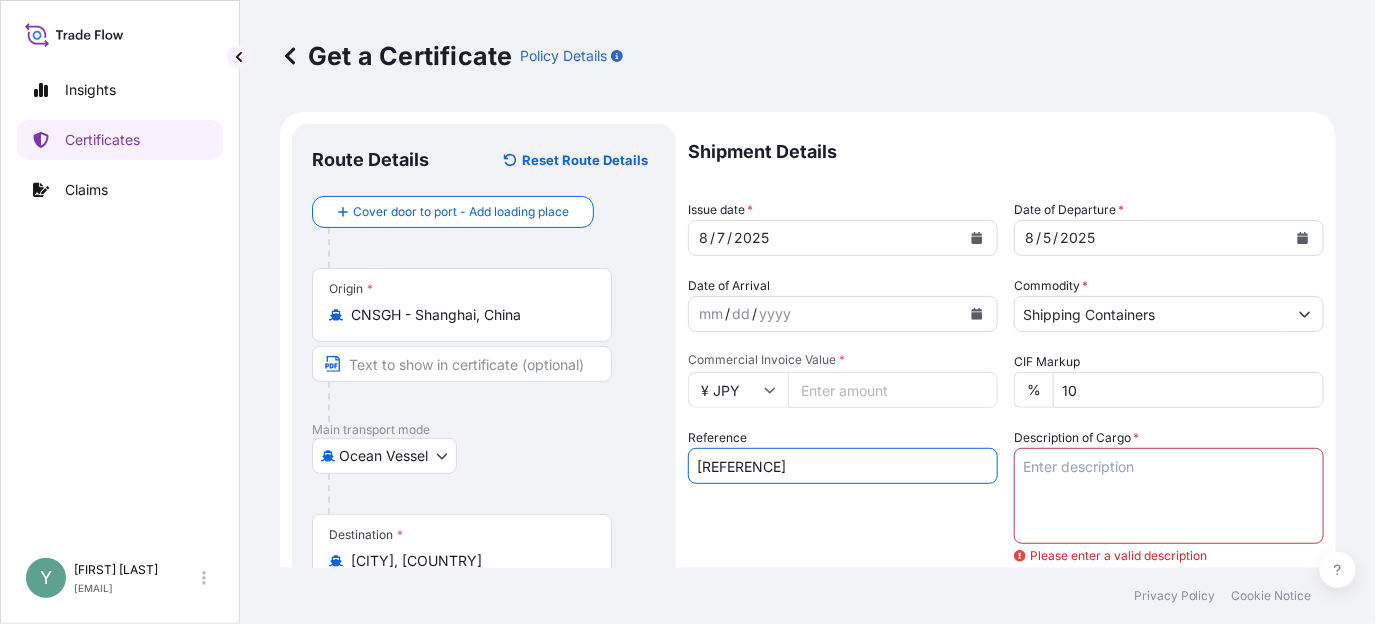 type on "[REFERENCE]" 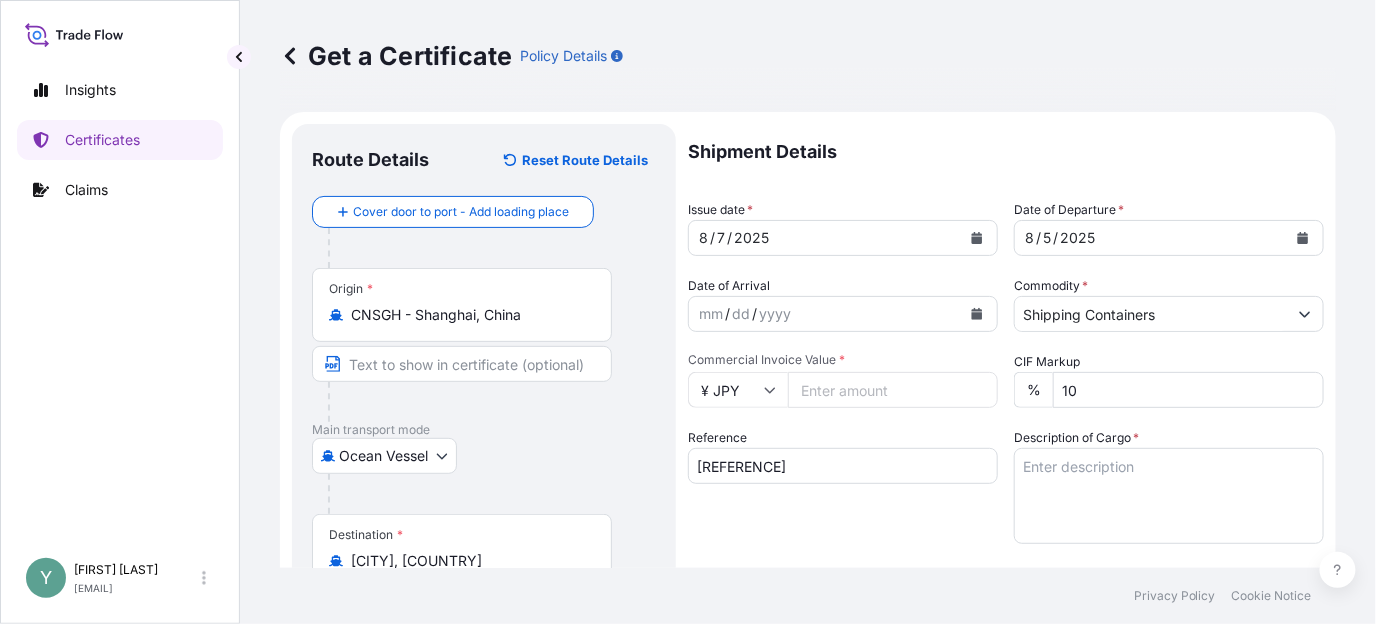 click on "Description of Cargo *" at bounding box center [1169, 496] 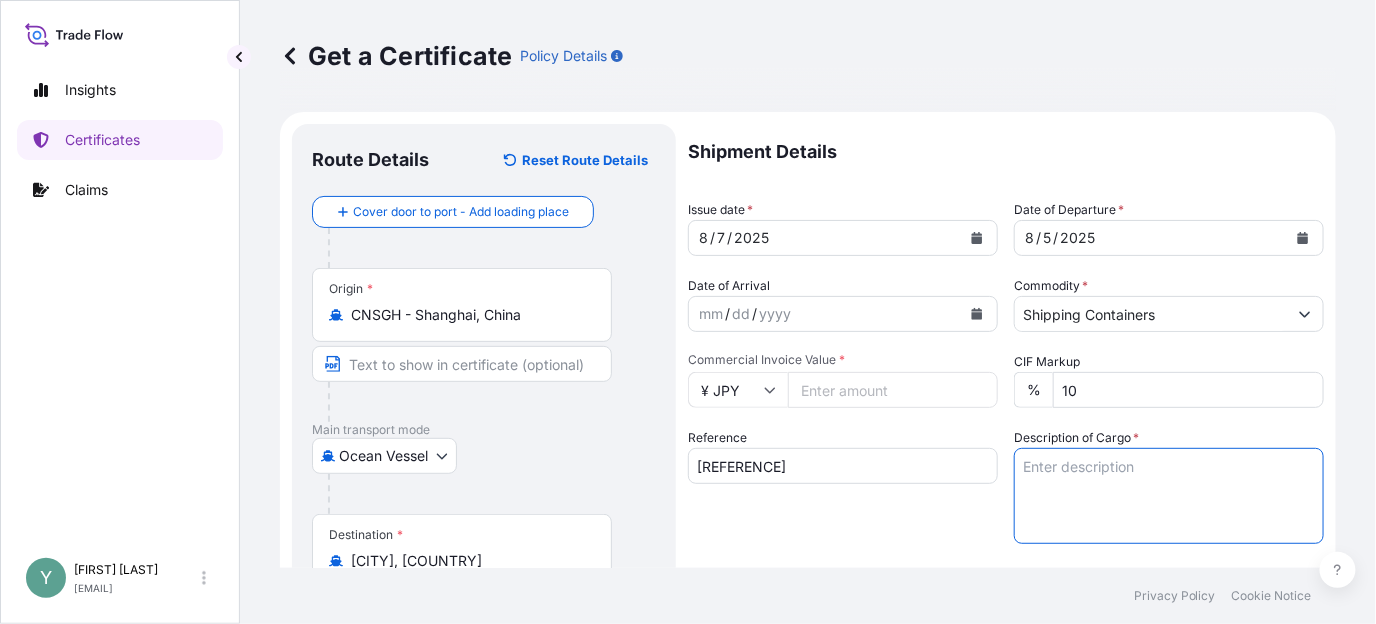 paste on "MERQUAT 550PR" 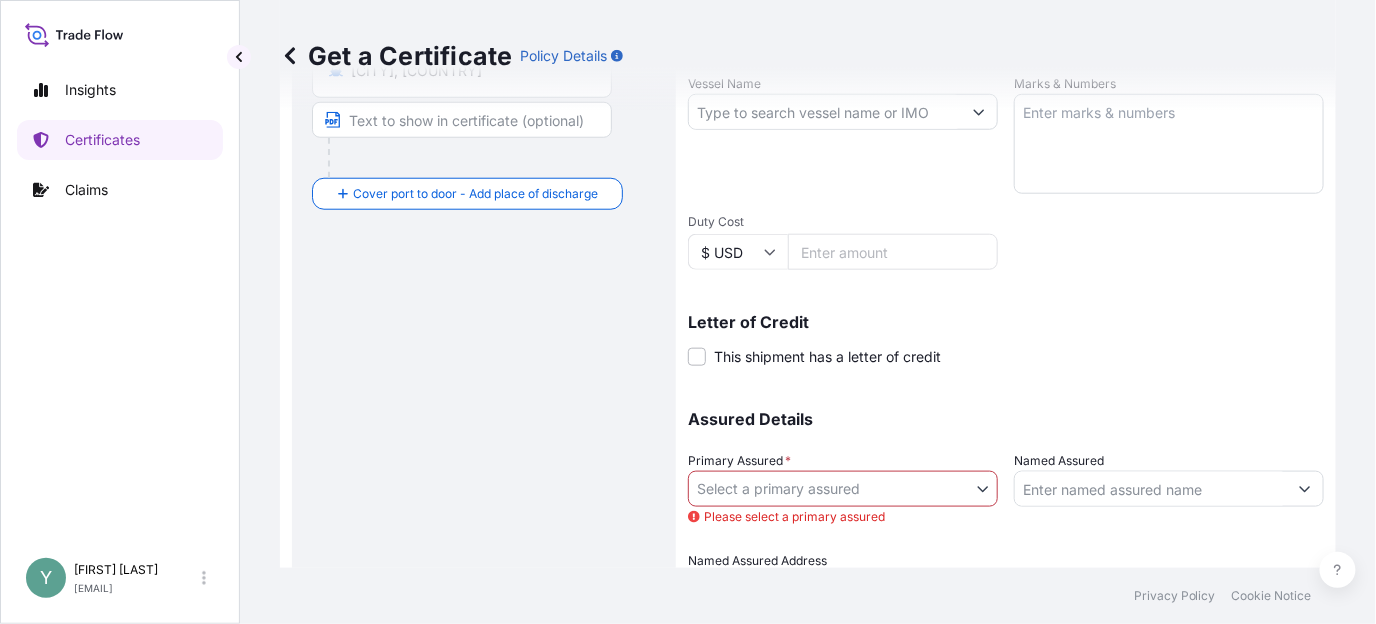 scroll, scrollTop: 597, scrollLeft: 0, axis: vertical 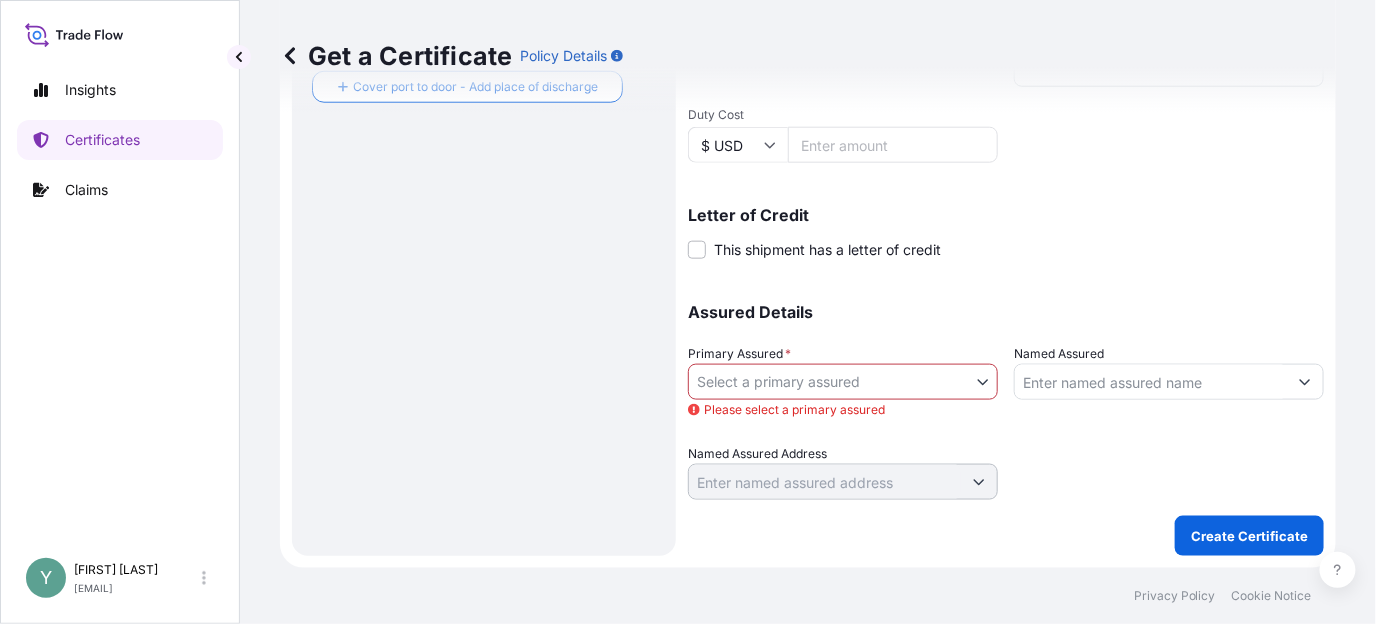 type on "MERQUAT 550PR" 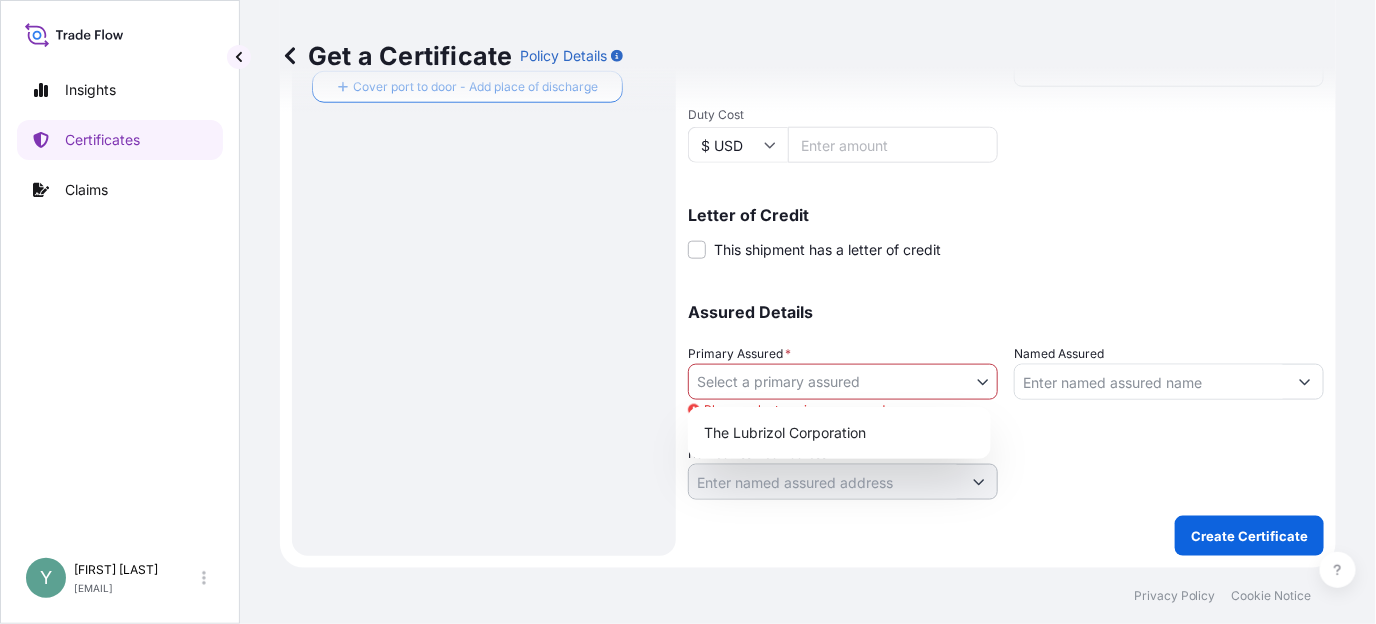 click on "Insights Certificates Claims Y [FIRST]   [LAST] [EMAIL] Get a Certificate Policy Details Route Details Reset Route Details   Cover door to port - Add loading place Place of loading Road / Inland Road / Inland Origin * [CITY] Main transport mode Ocean Vessel Air Barge Road Ocean Vessel Rail Barge in Tow Destination * [CITY] Cover port to door - Add place of discharge Road / Inland Road / Inland Place of Discharge Shipment Details Issue date * [DATE] Date of Departure * [DATE] Date of Arrival mm / dd / yyyy Commodity * Shipping Containers Packing Category Commercial Invoice Value    * ¥ [CURRENCY] [NUMBER] CIF Markup % 10 Reference [REFERENCE] Description of Cargo * [PRODUCT] Vessel Name Marks & Numbers Duty Cost   $ USD Letter of Credit This shipment has a letter of credit Letter of credit * Letter of credit may not exceed 12000 characters Assured Details Primary Assured * Select a primary assured Please select a primary assured Named Assured 0" at bounding box center [688, 312] 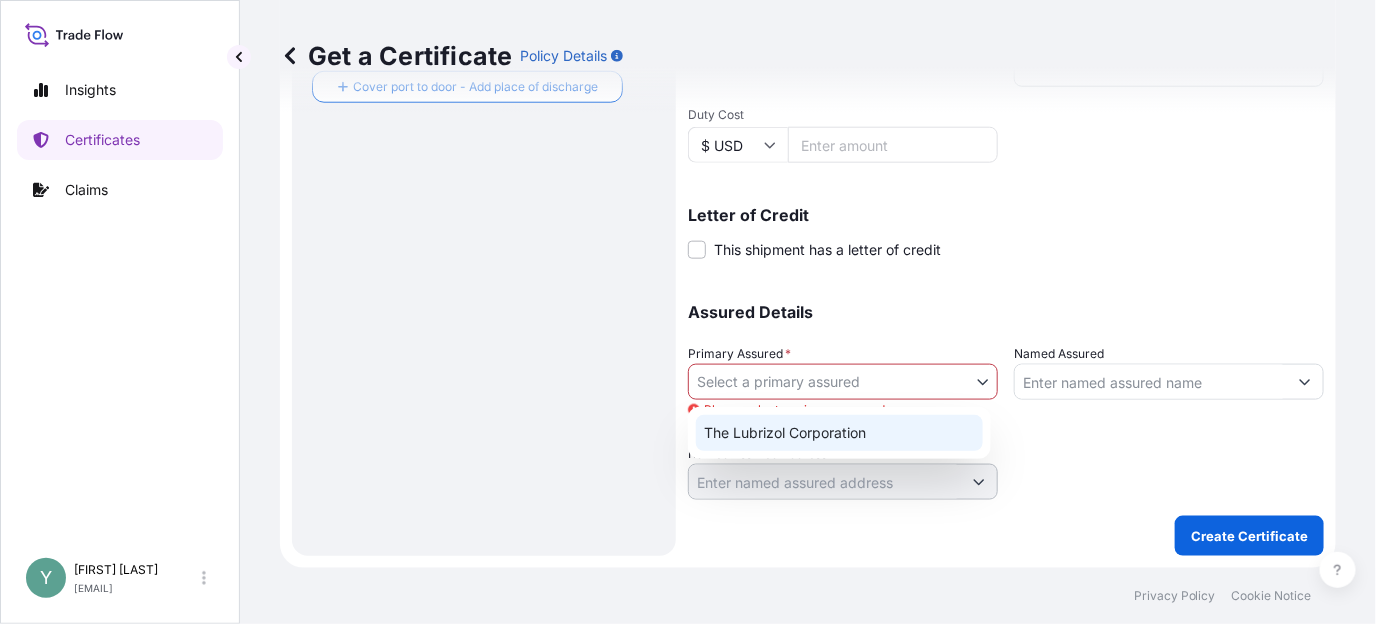 click on "The Lubrizol Corporation" at bounding box center [839, 433] 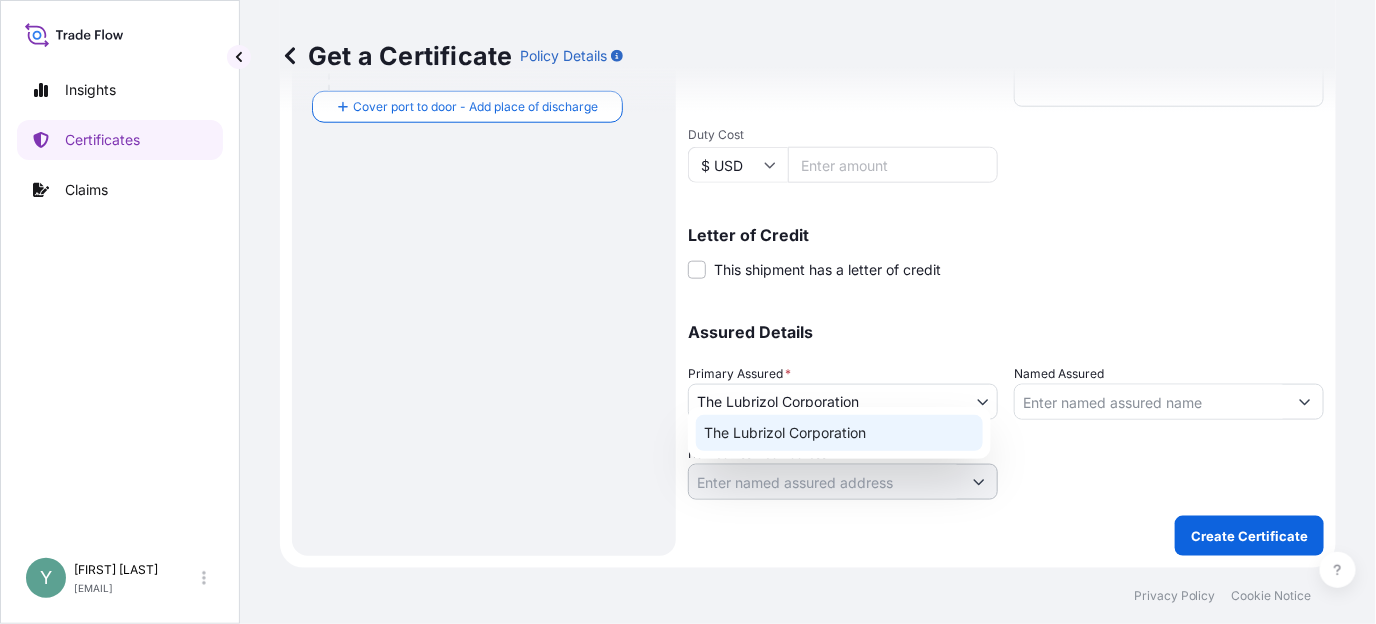 scroll, scrollTop: 577, scrollLeft: 0, axis: vertical 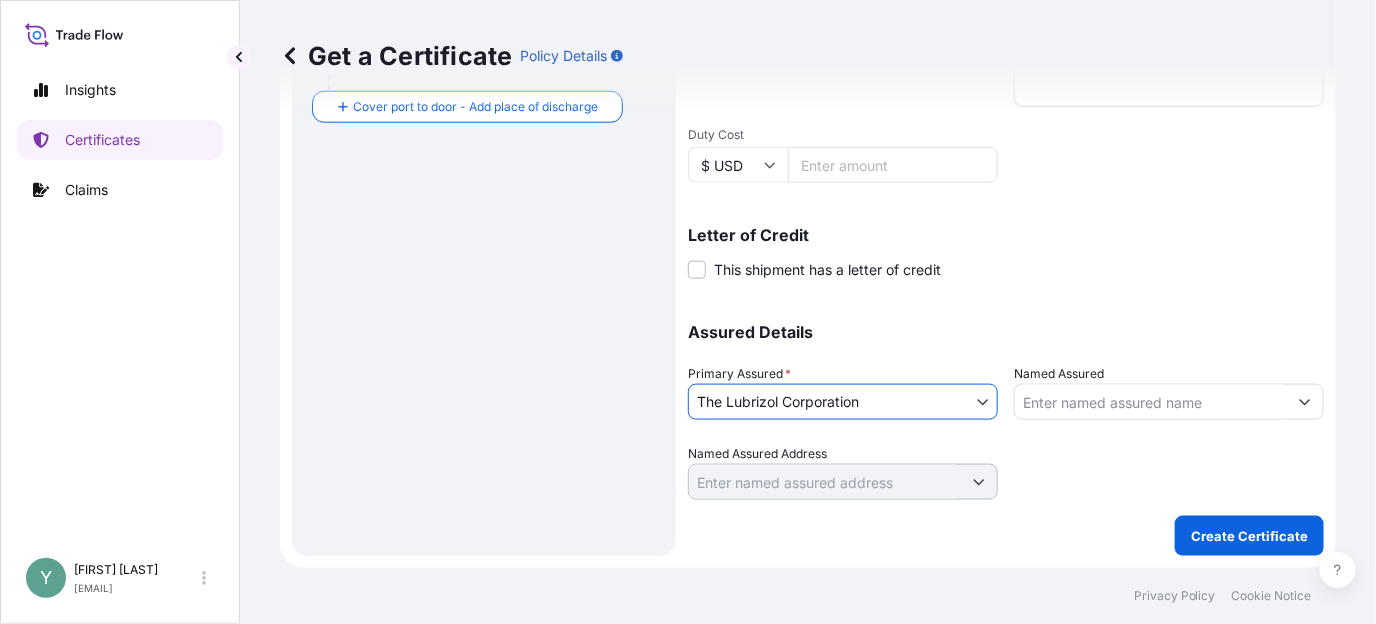 click on "Named Assured" at bounding box center (1151, 402) 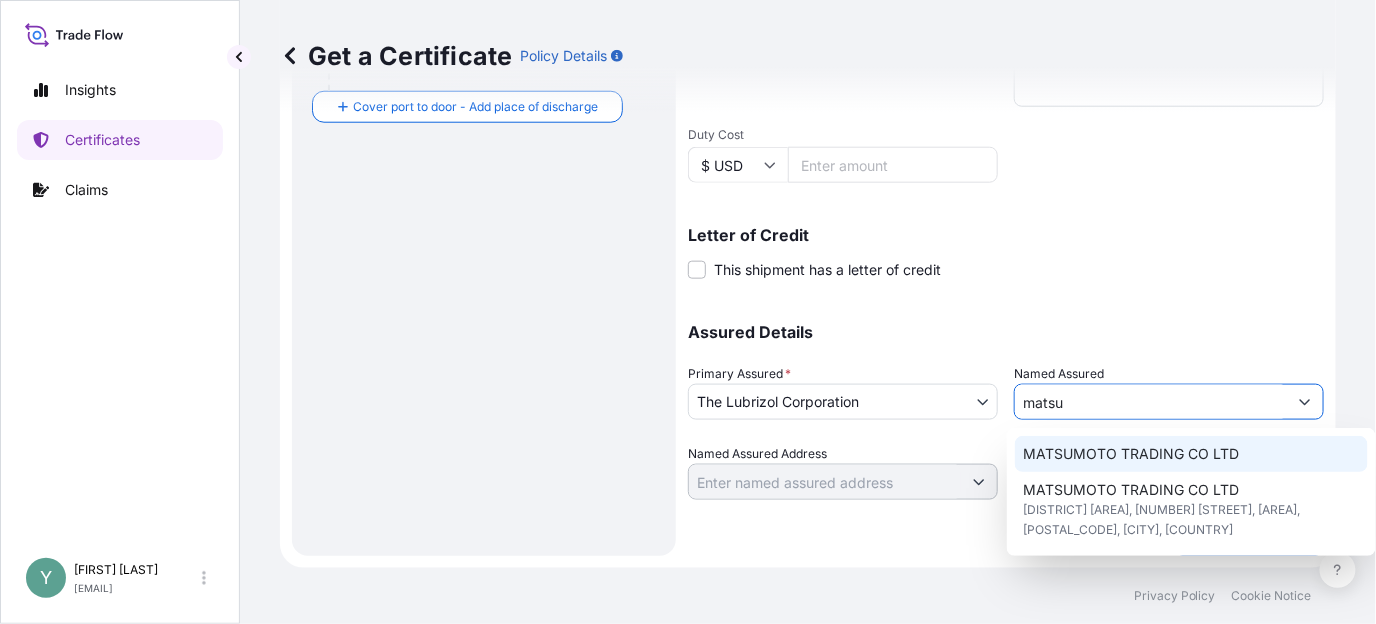 click on "MATSUMOTO TRADING CO LTD" at bounding box center [1131, 454] 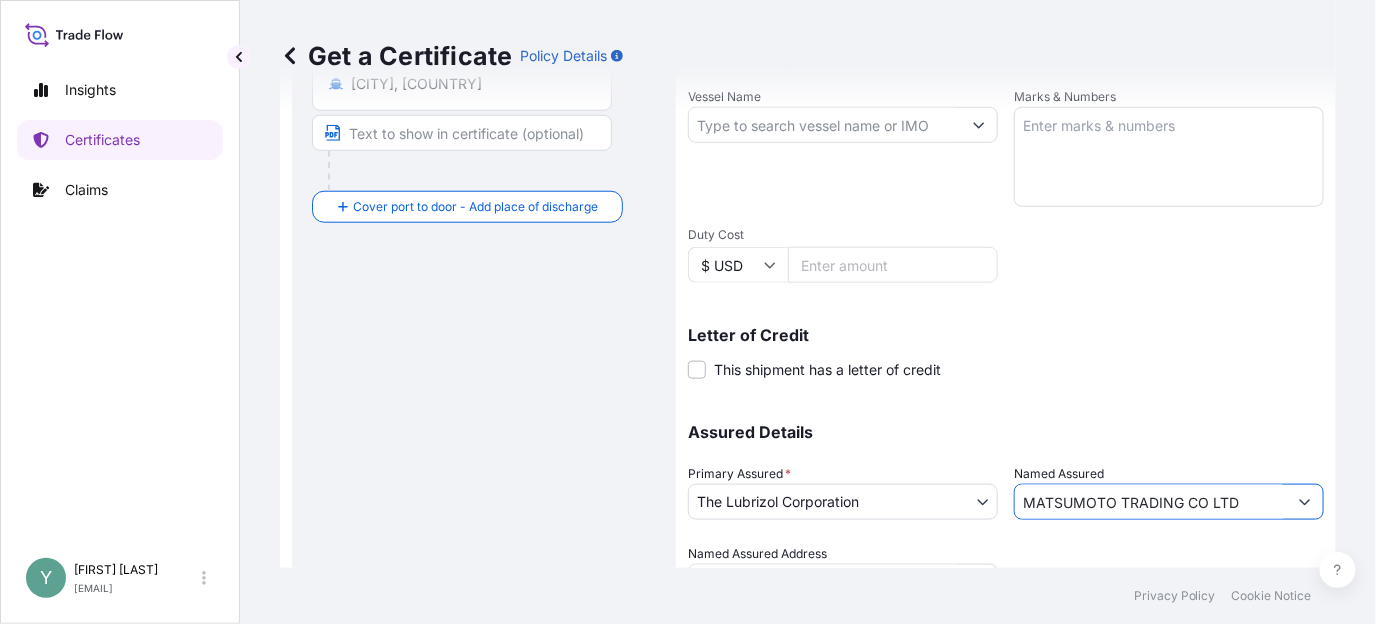 scroll, scrollTop: 577, scrollLeft: 0, axis: vertical 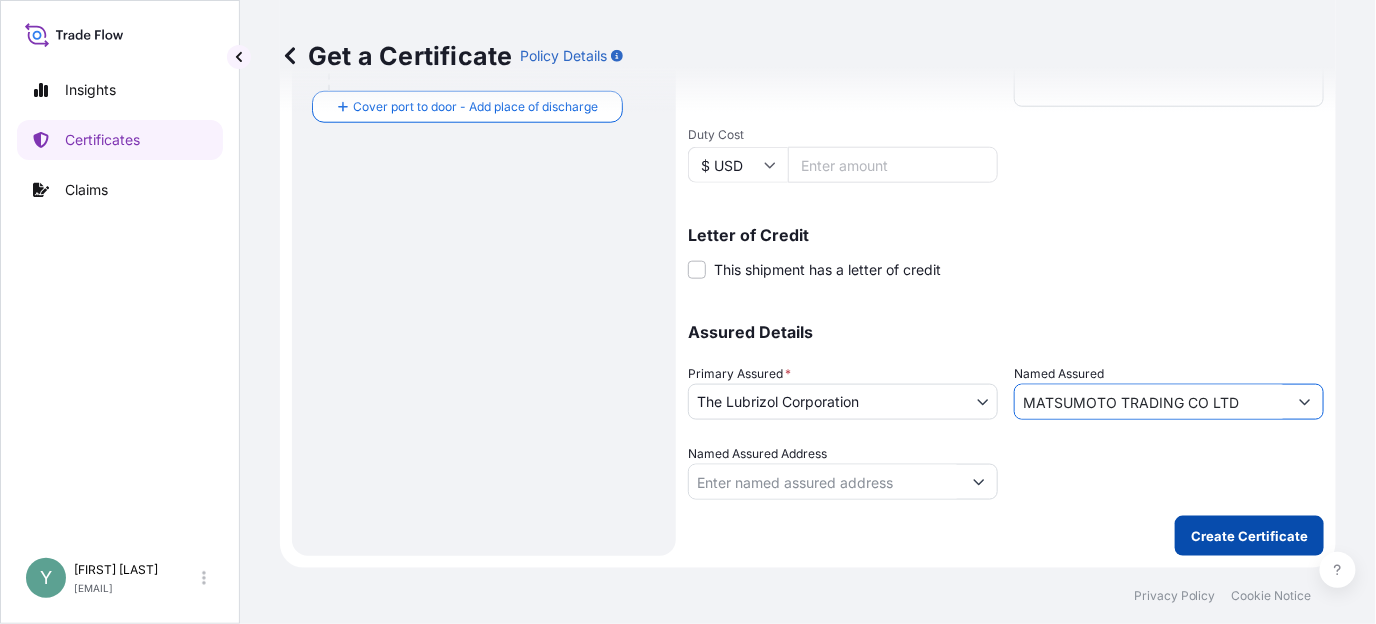 type on "MATSUMOTO TRADING CO LTD" 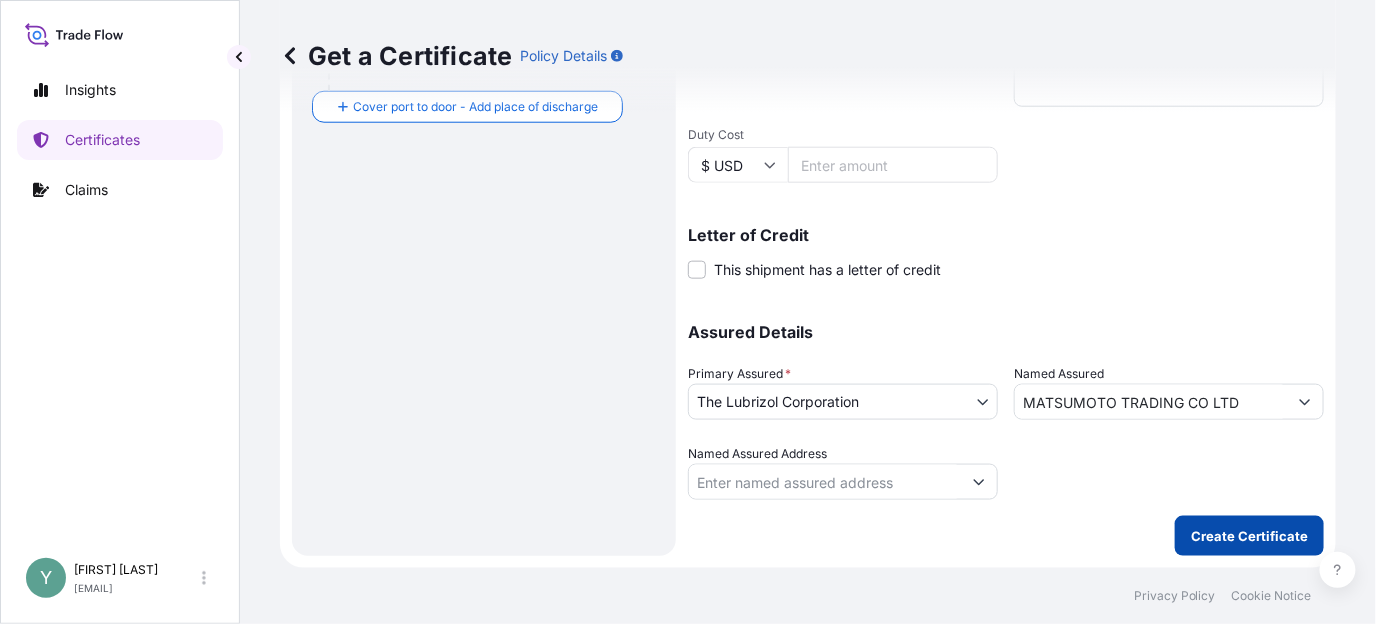 click on "Create Certificate" at bounding box center (1249, 536) 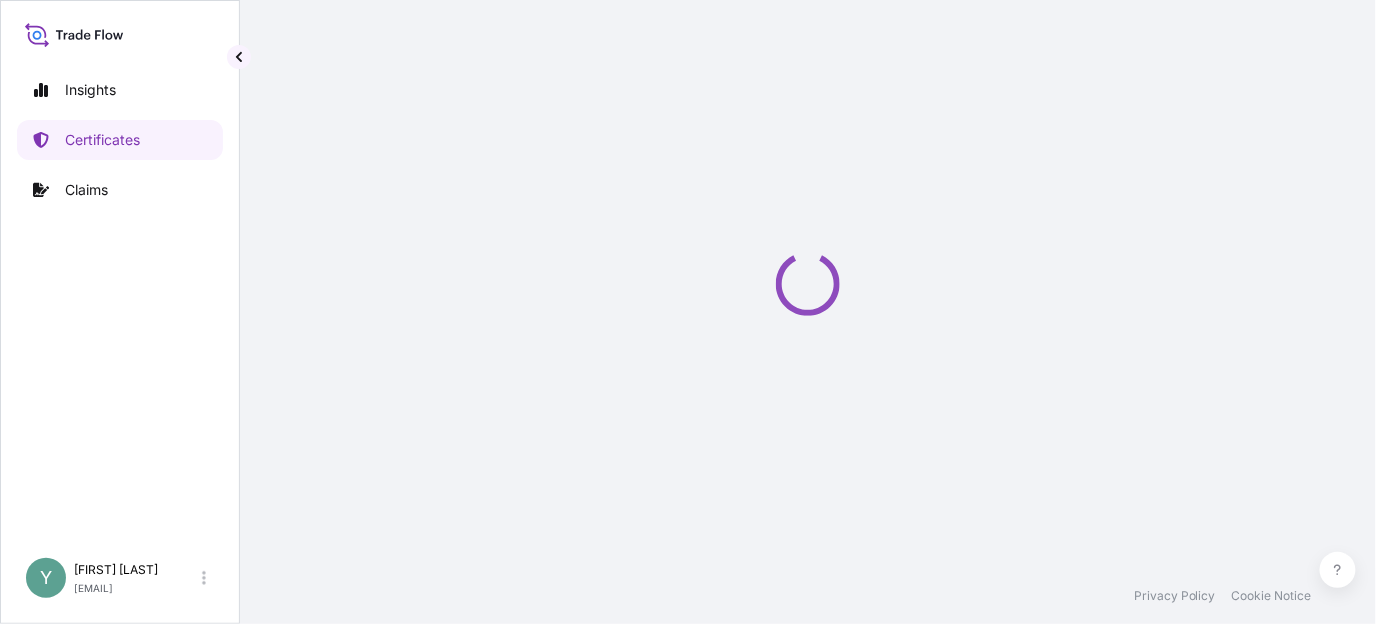 scroll, scrollTop: 0, scrollLeft: 0, axis: both 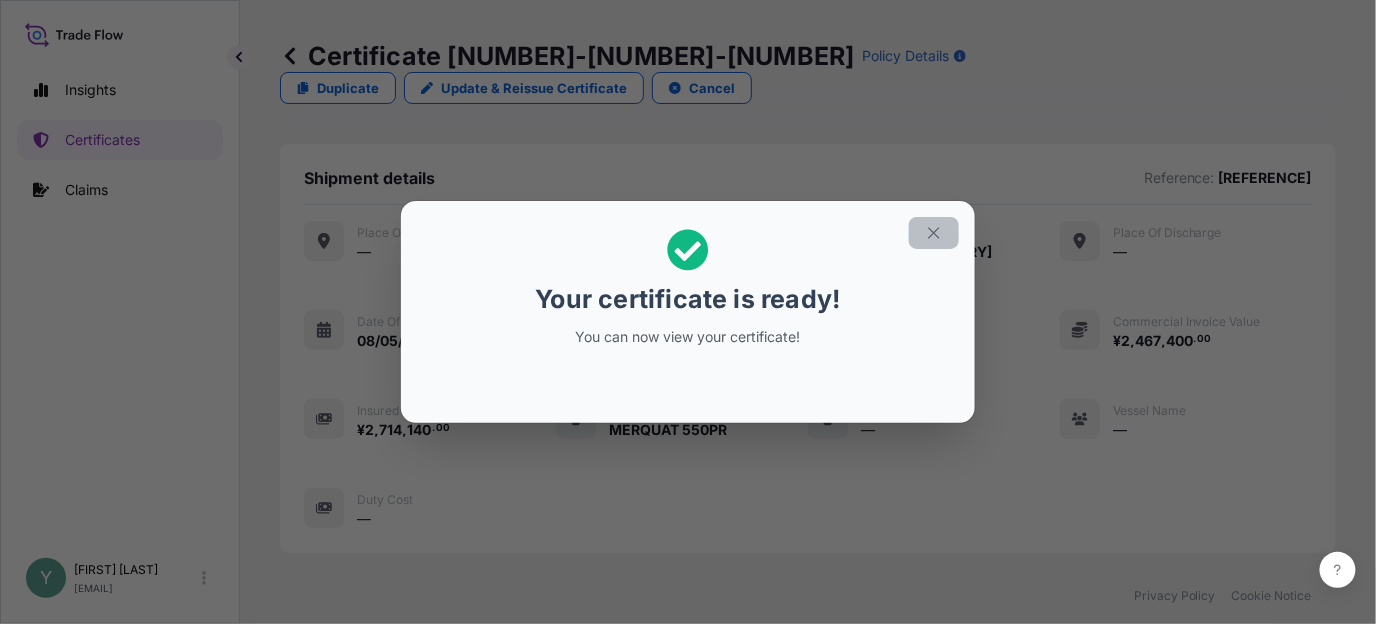 click at bounding box center (934, 233) 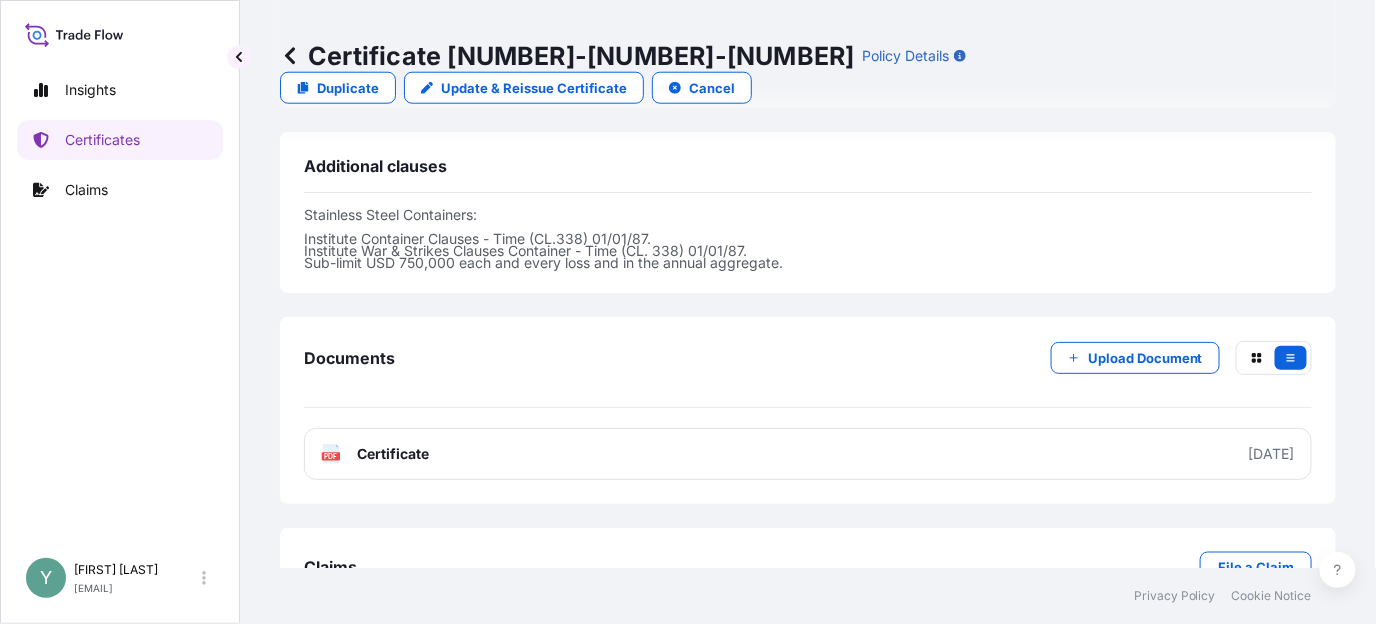 scroll, scrollTop: 660, scrollLeft: 0, axis: vertical 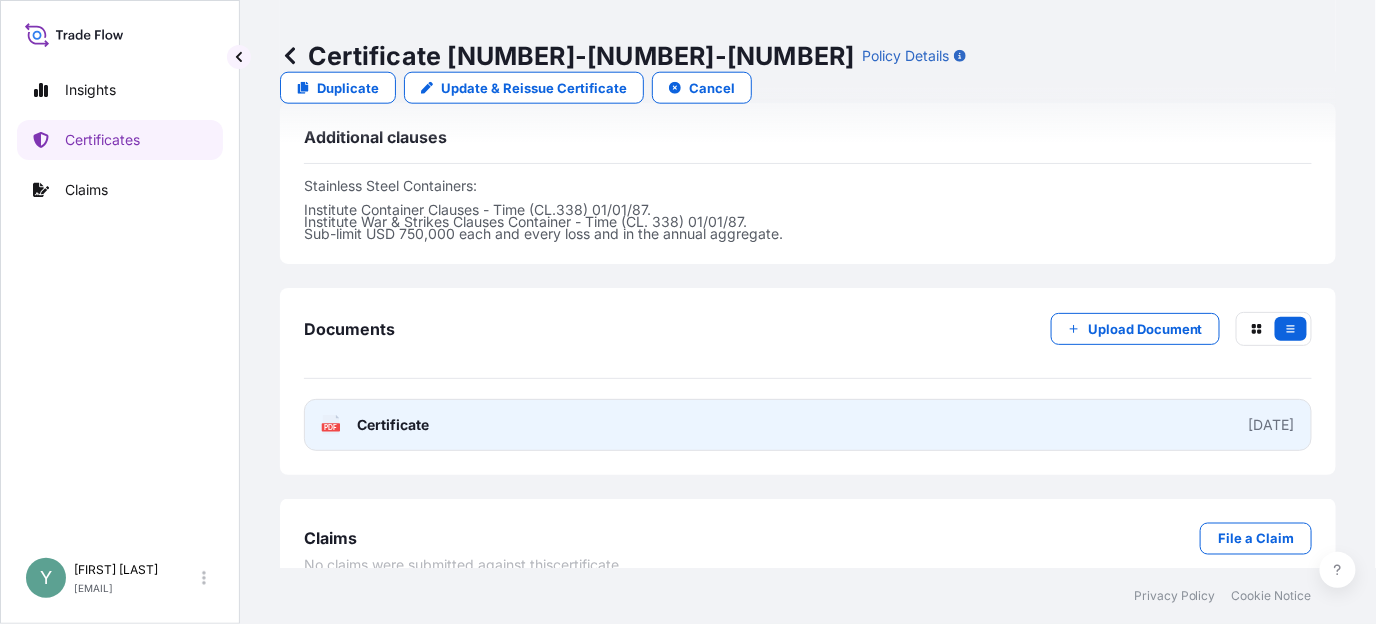 click on "Certificate" at bounding box center (393, 425) 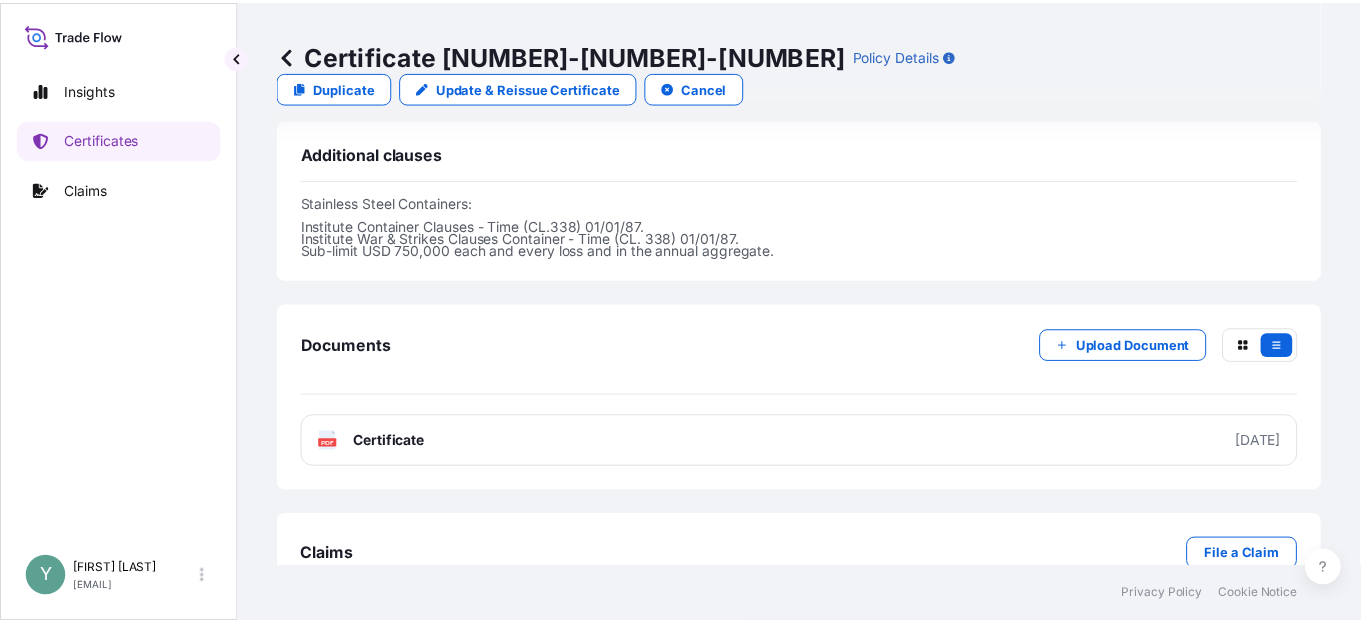 scroll, scrollTop: 660, scrollLeft: 0, axis: vertical 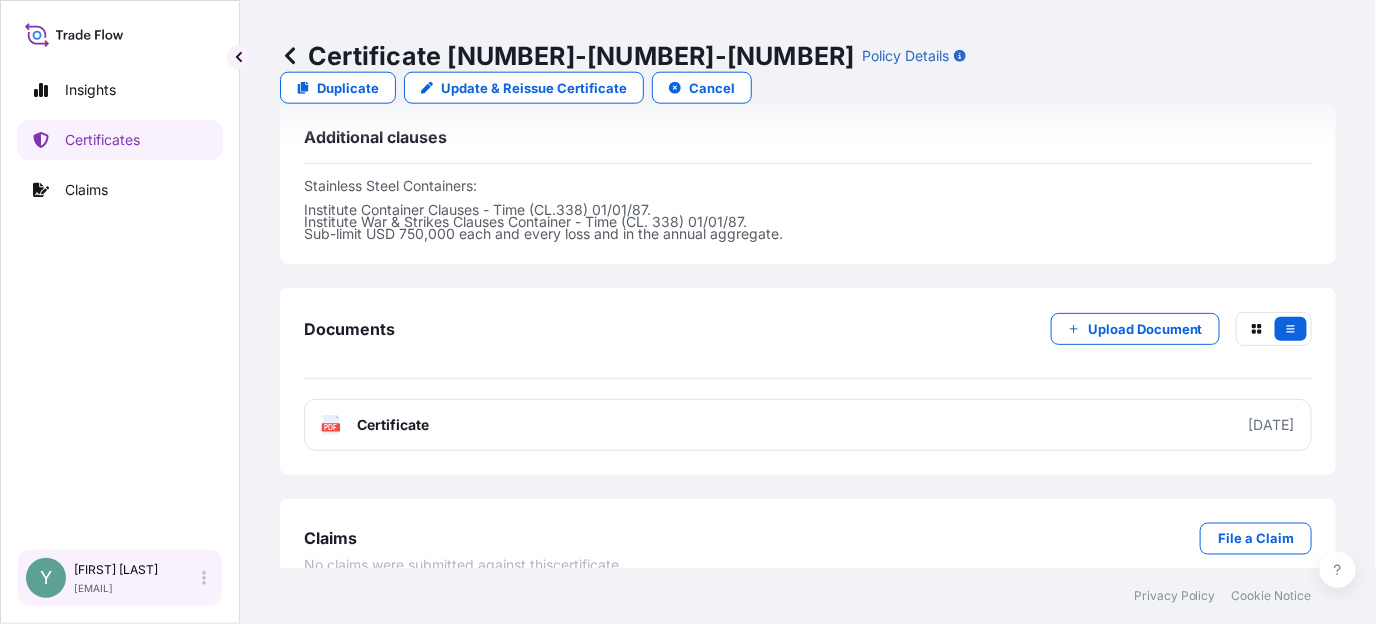 click 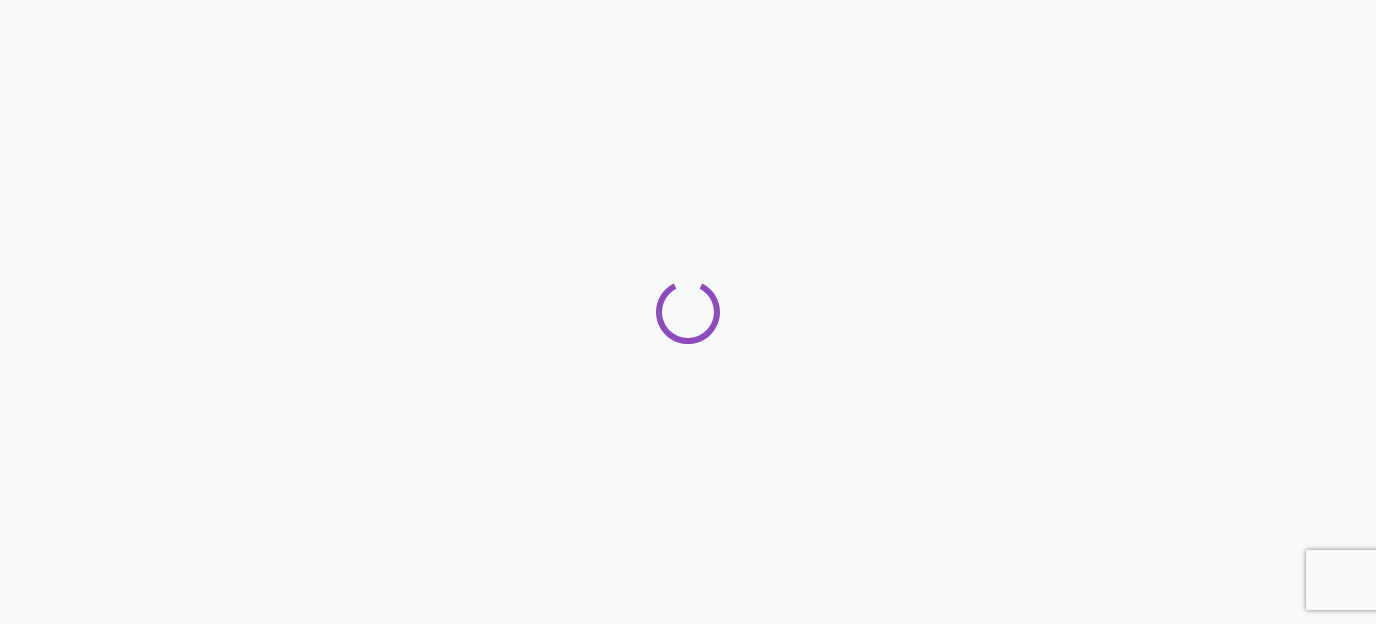 scroll, scrollTop: 0, scrollLeft: 0, axis: both 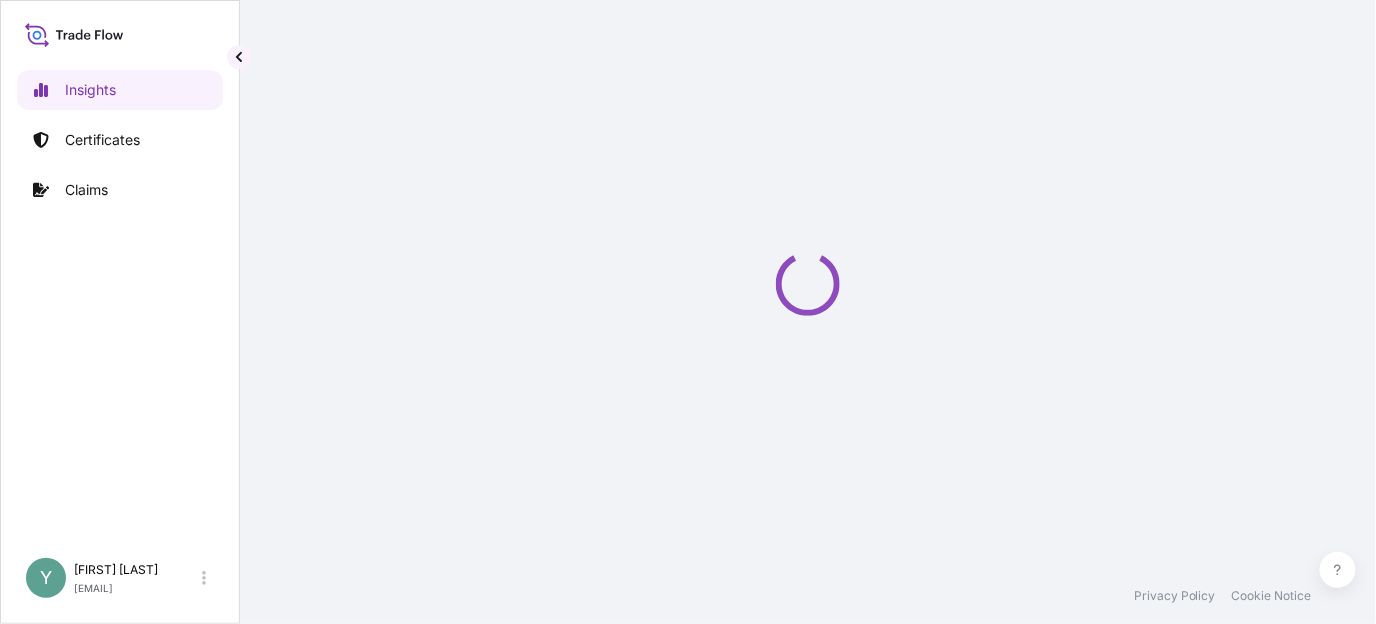 select on "2025" 